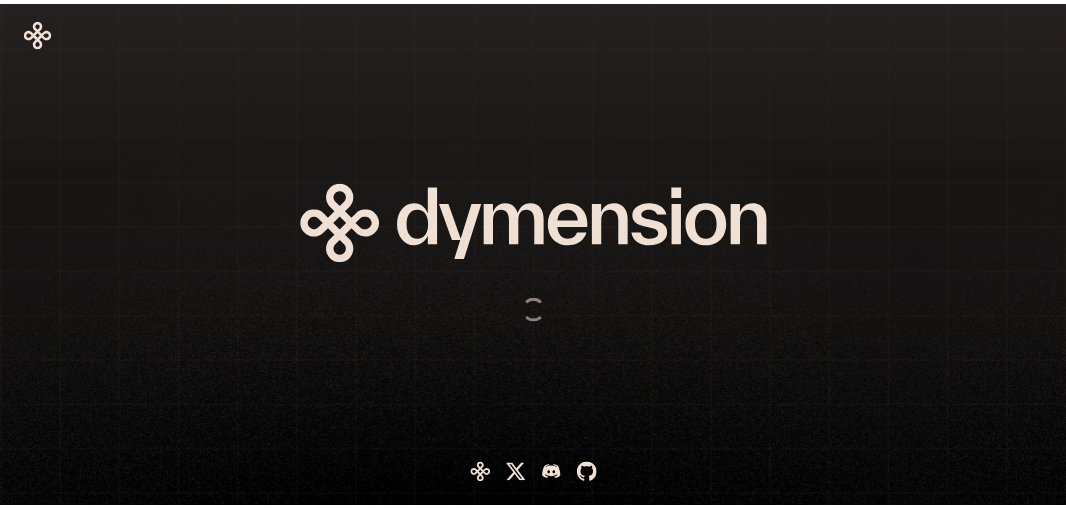 scroll, scrollTop: 0, scrollLeft: 0, axis: both 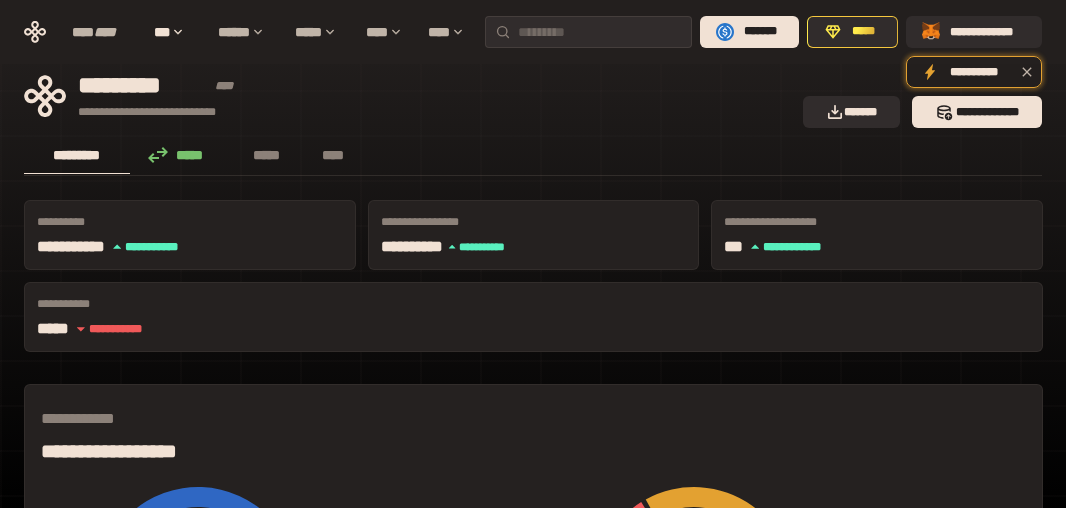 click on "********* ***** ***** ****" at bounding box center (533, 156) 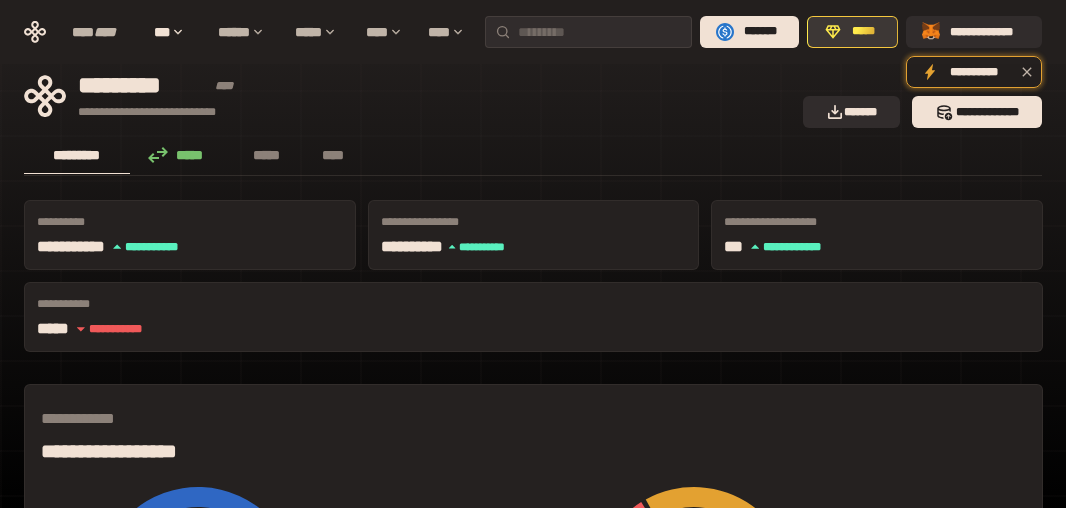 click on "*****" at bounding box center (863, 32) 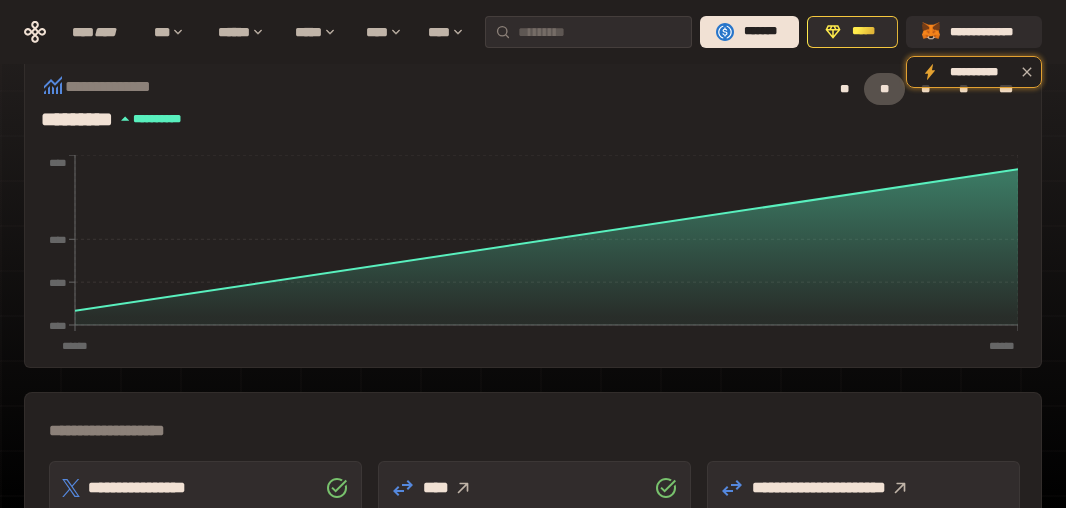 scroll, scrollTop: 0, scrollLeft: 0, axis: both 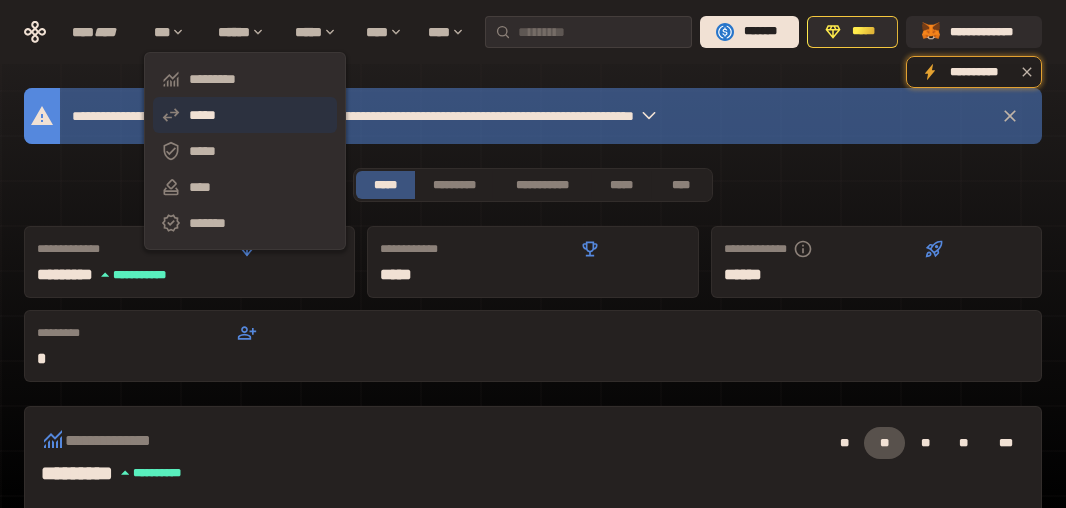 click on "*****" at bounding box center [245, 115] 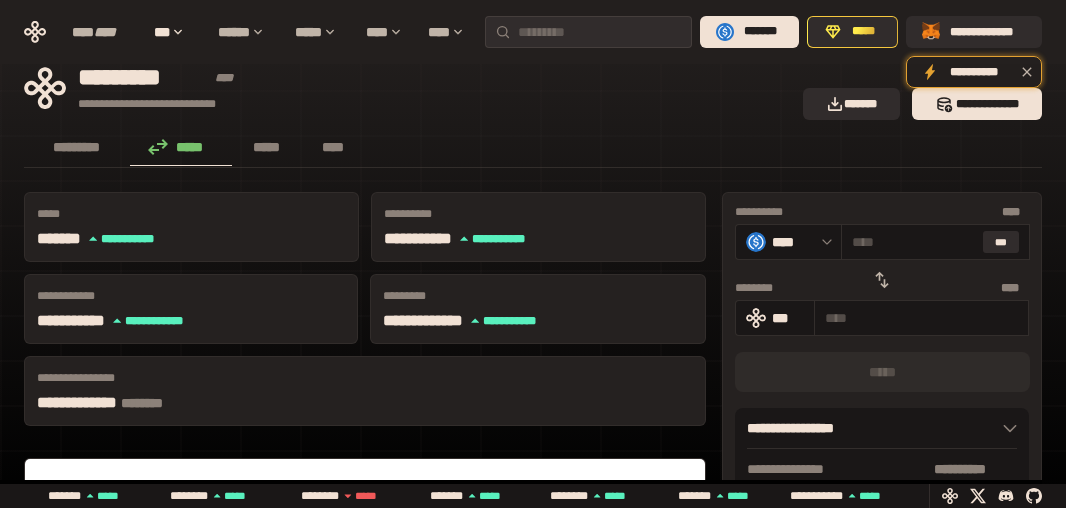 scroll, scrollTop: 24, scrollLeft: 0, axis: vertical 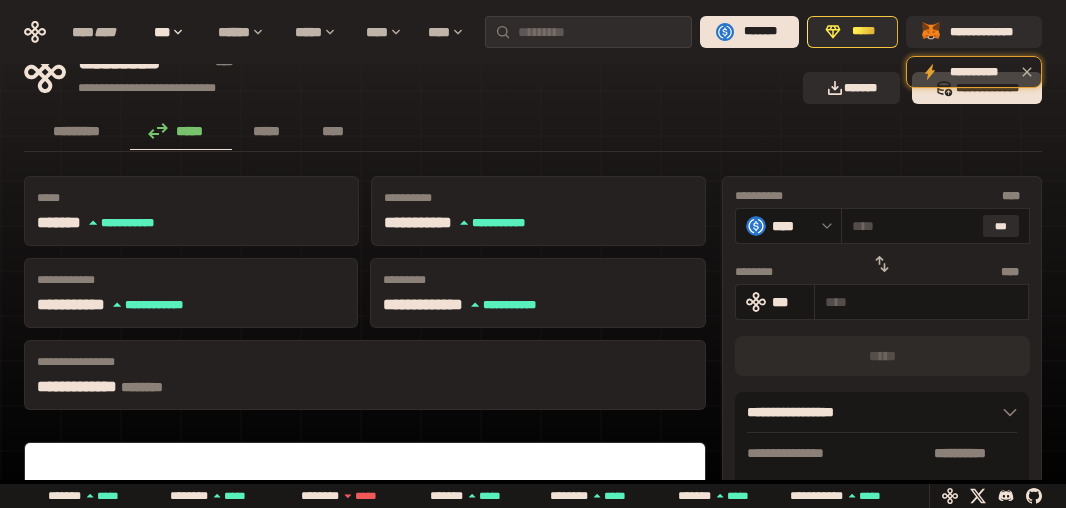 click 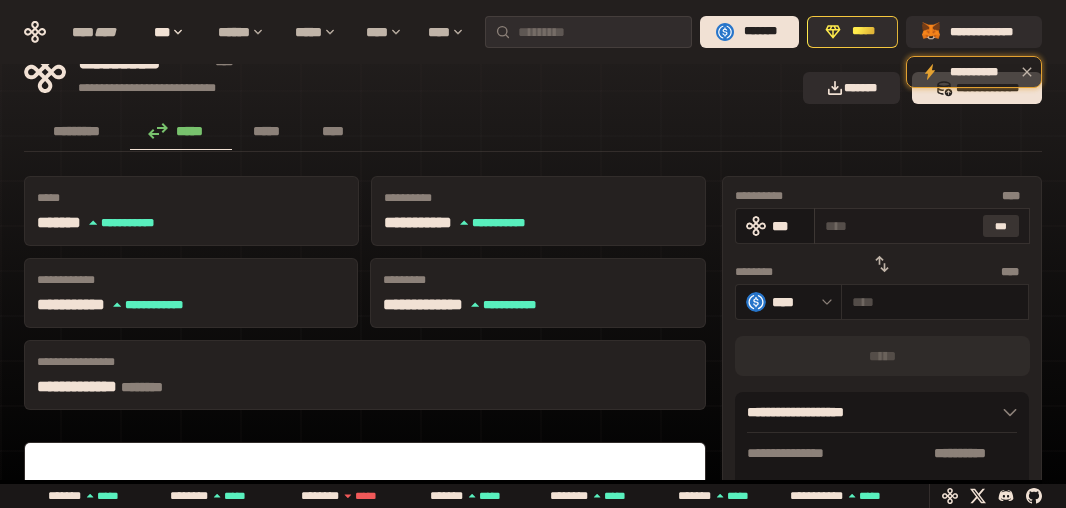 click on "***" at bounding box center [1001, 226] 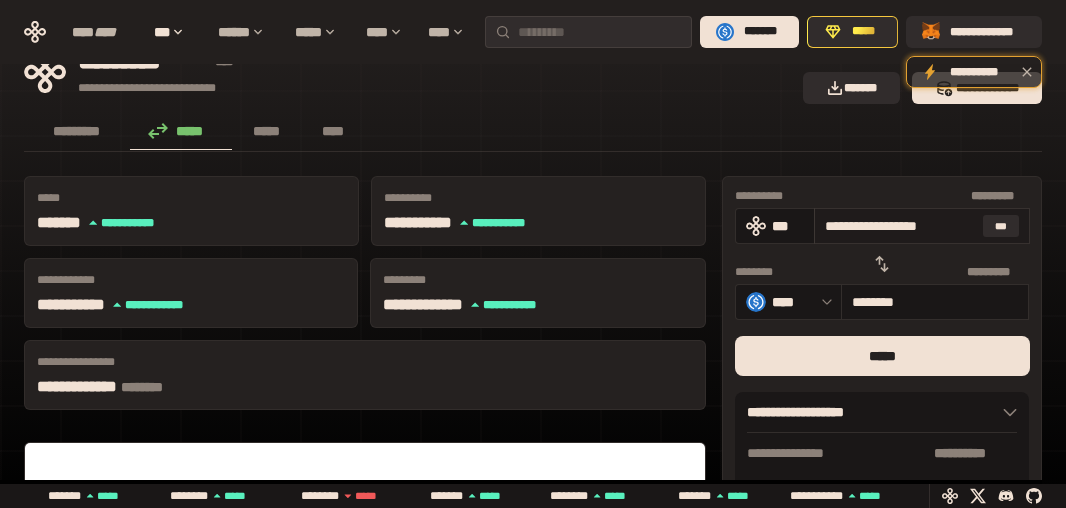 click on "**********" at bounding box center (900, 226) 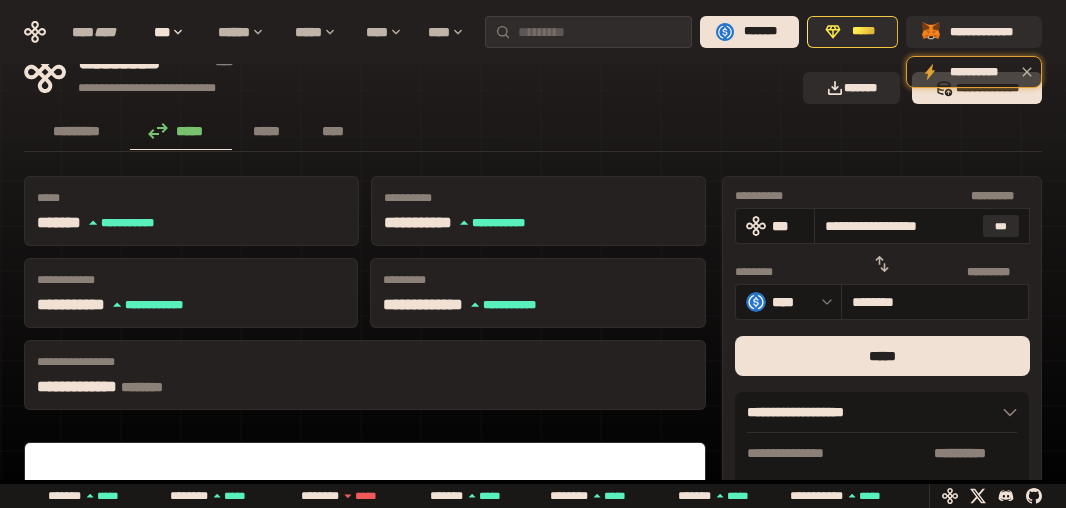 type on "**********" 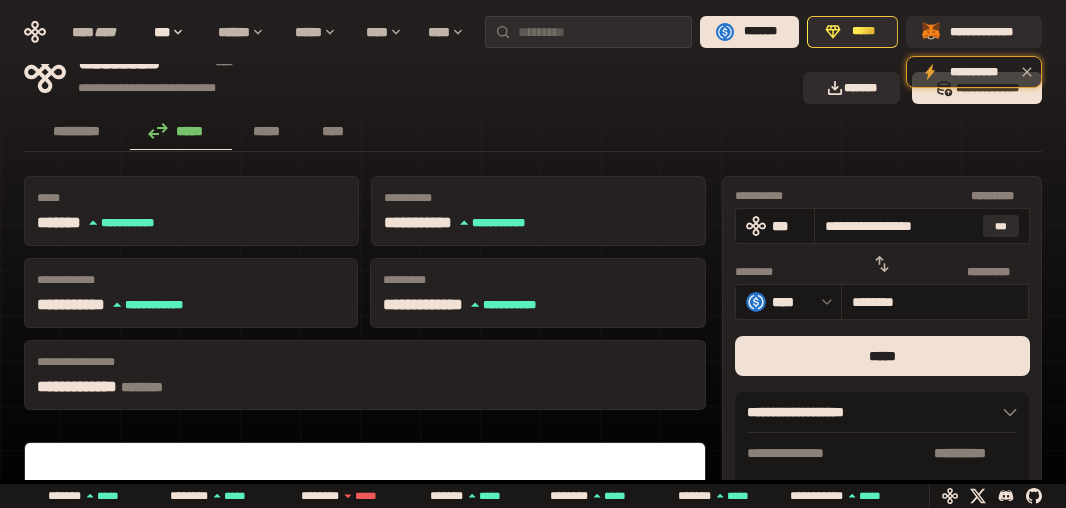 type on "********" 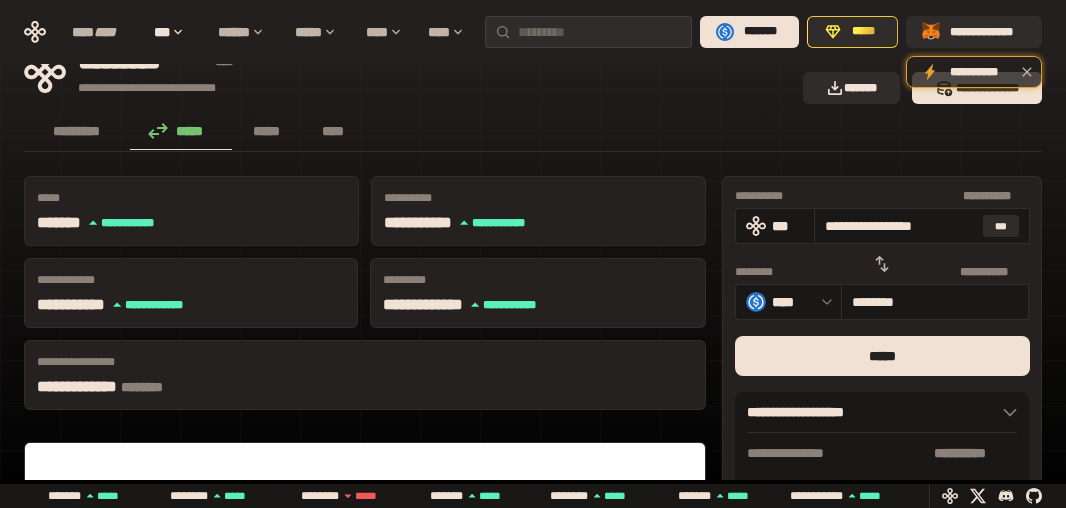 type on "**********" 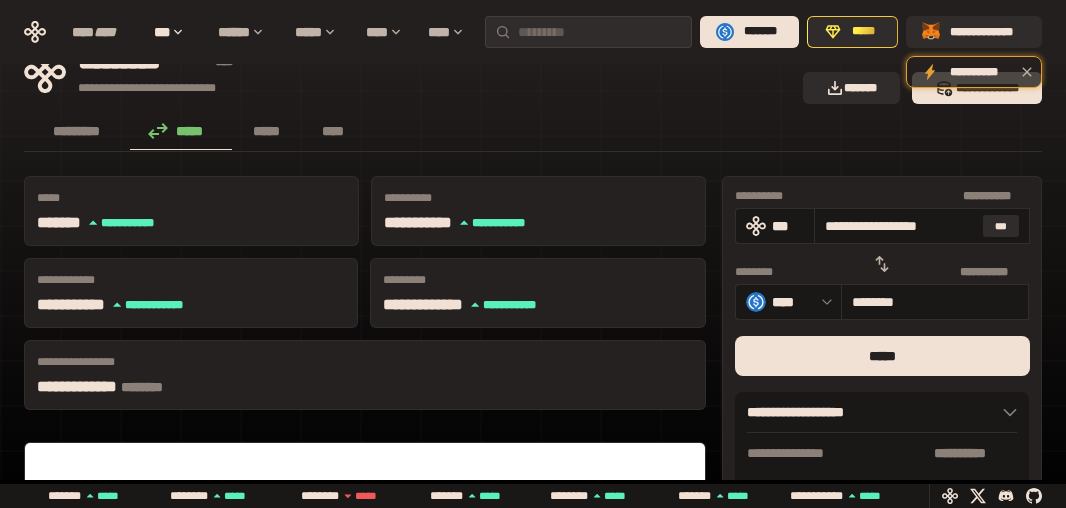 type on "********" 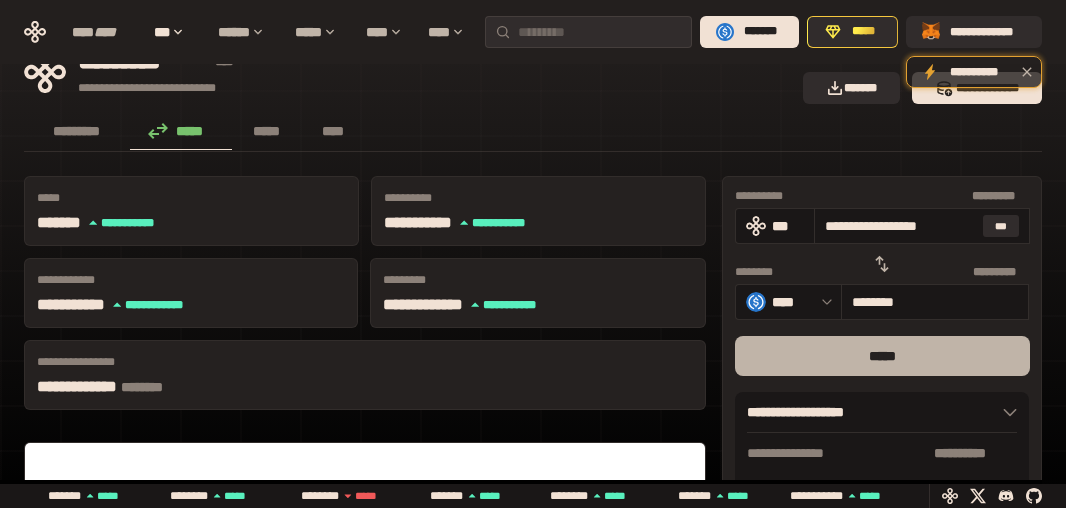 type on "**********" 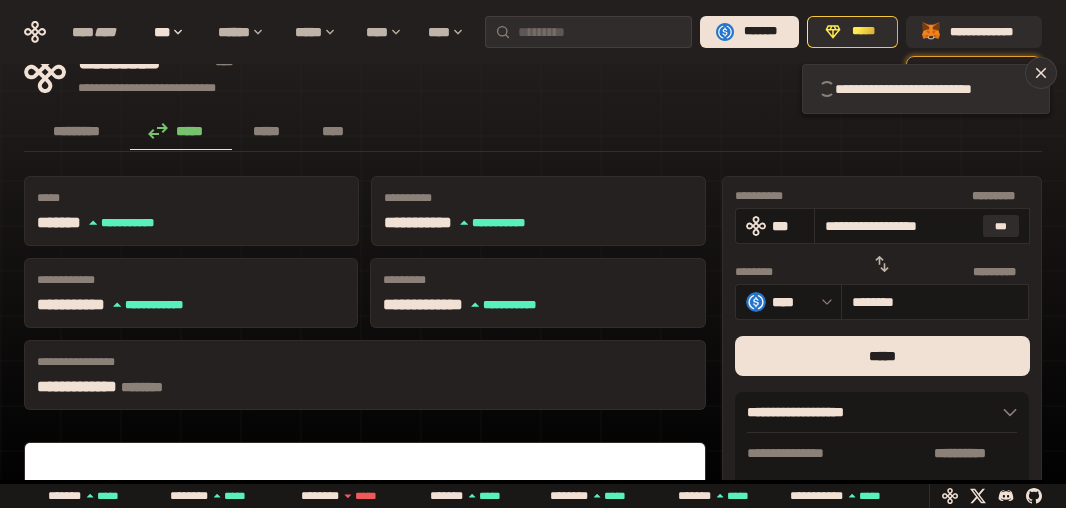 type 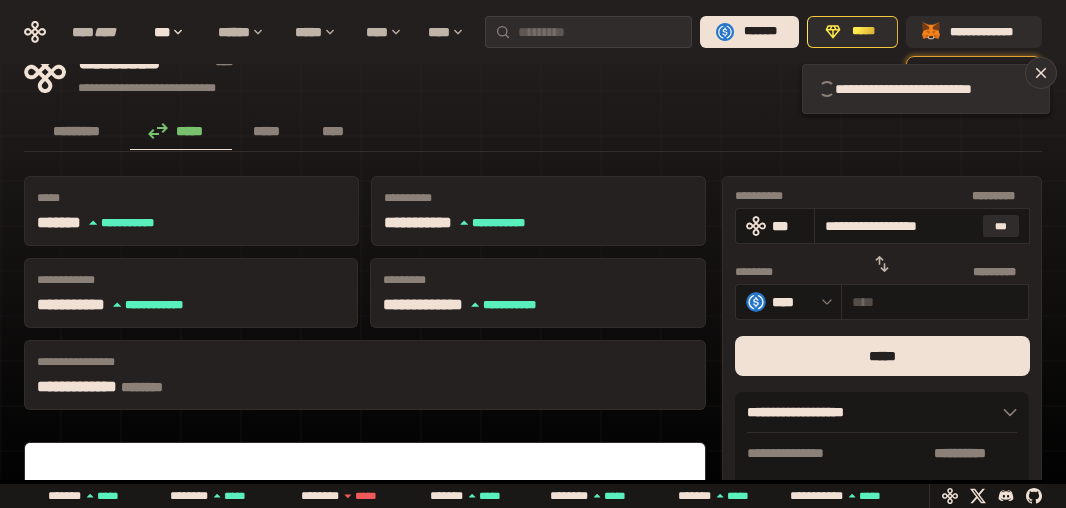 type 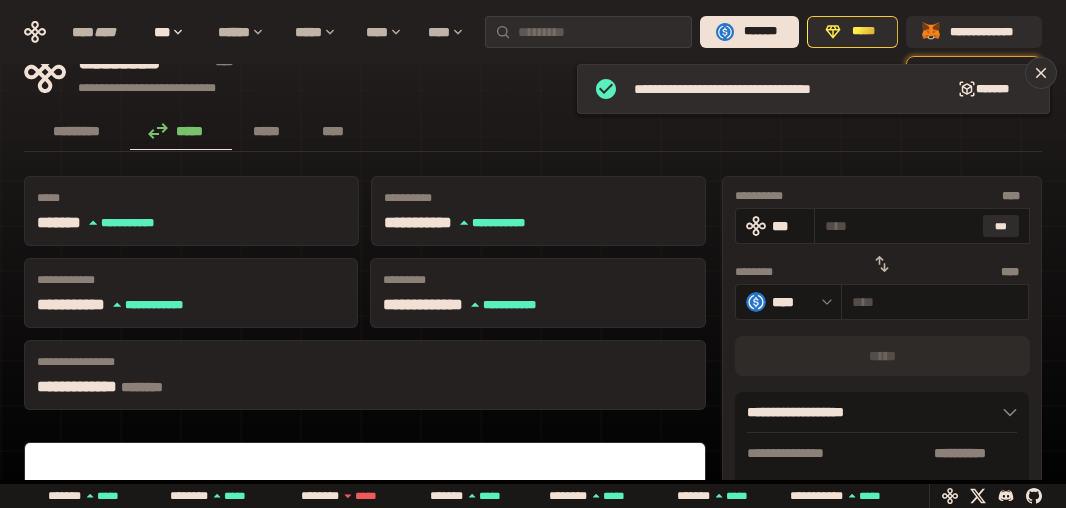scroll, scrollTop: 0, scrollLeft: 0, axis: both 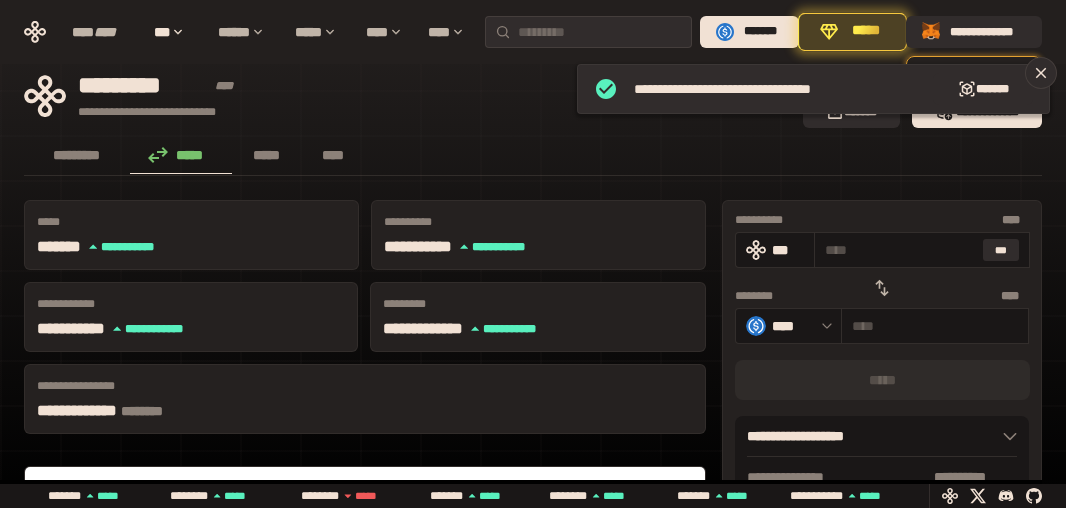 click 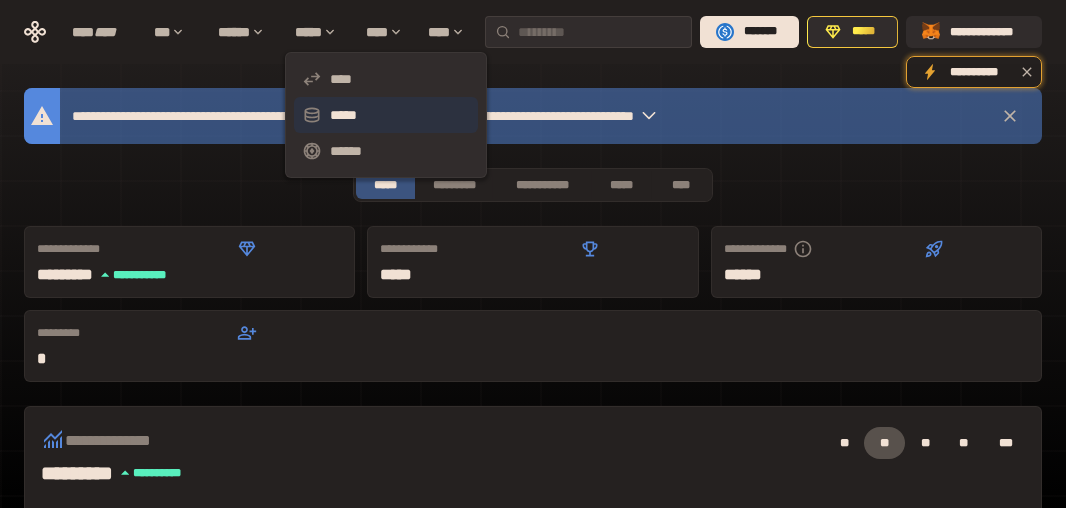 click on "*****" at bounding box center (386, 115) 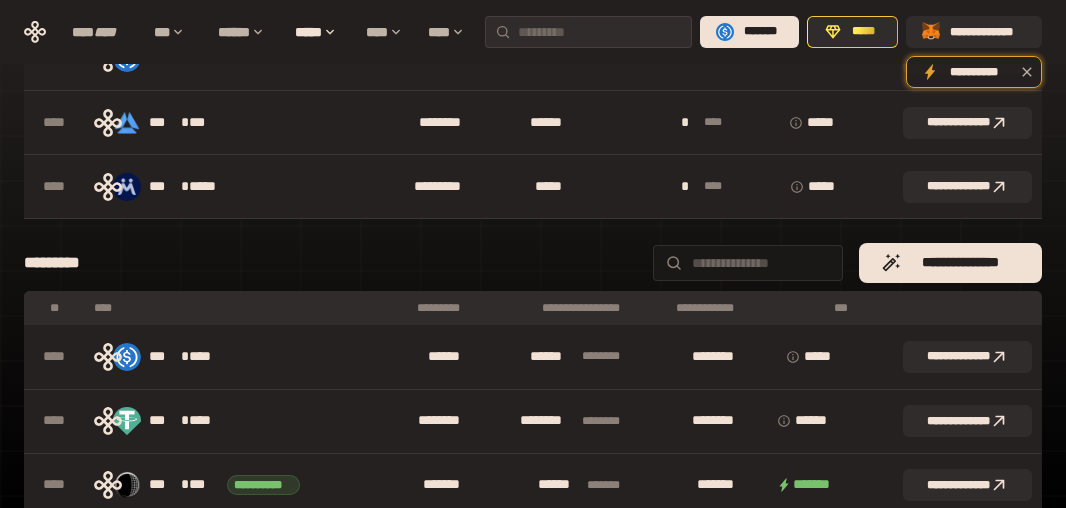 scroll, scrollTop: 170, scrollLeft: 0, axis: vertical 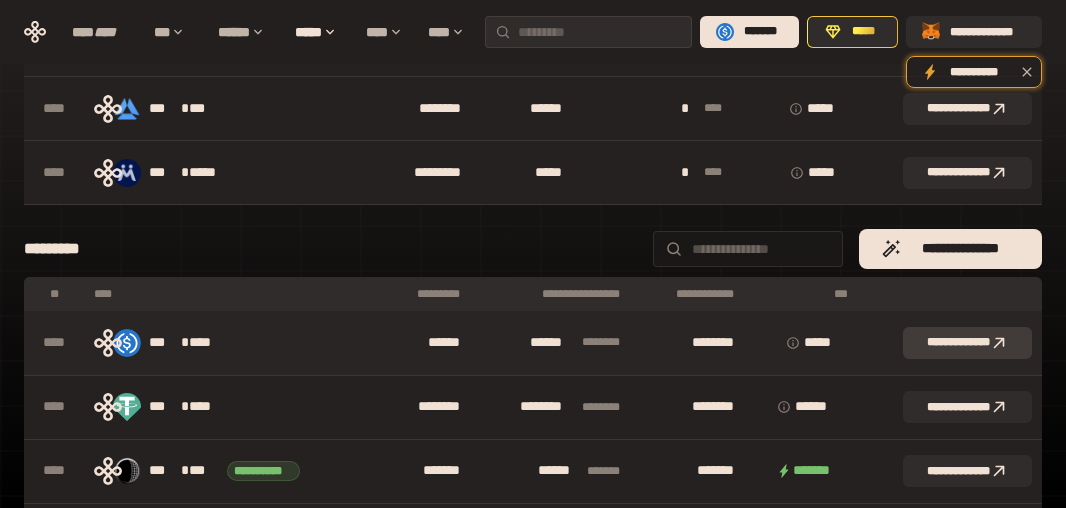click on "**********" at bounding box center (967, 343) 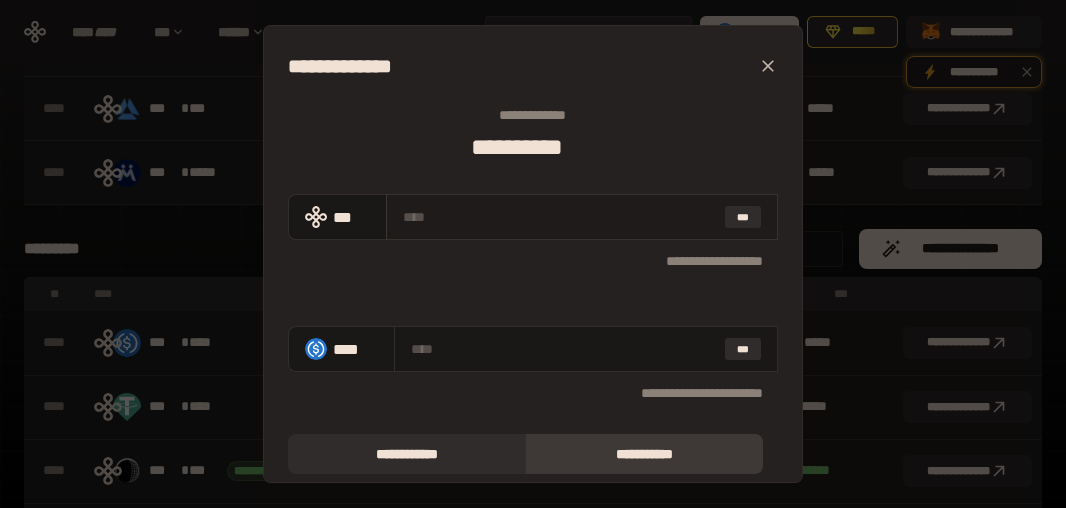 click at bounding box center (560, 217) 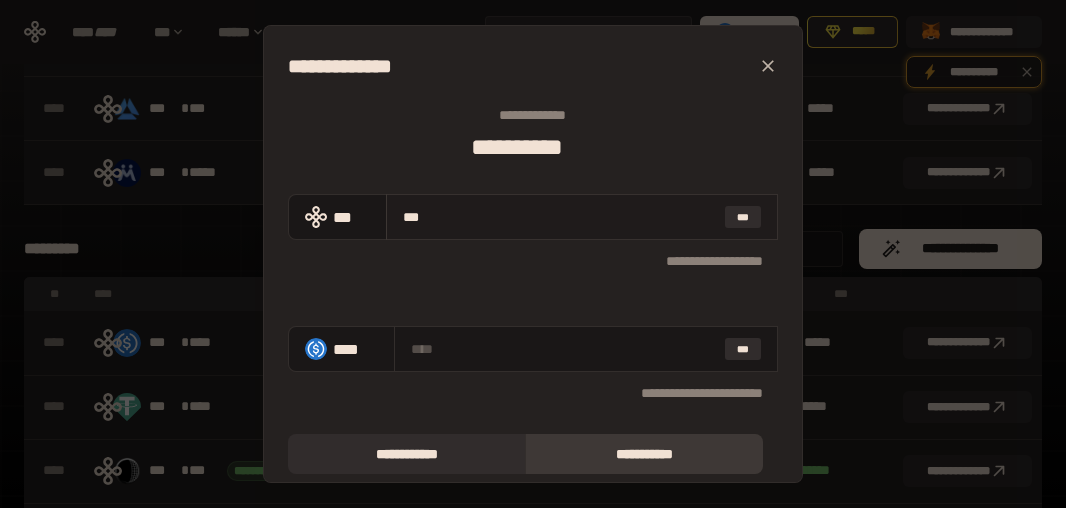 type on "****" 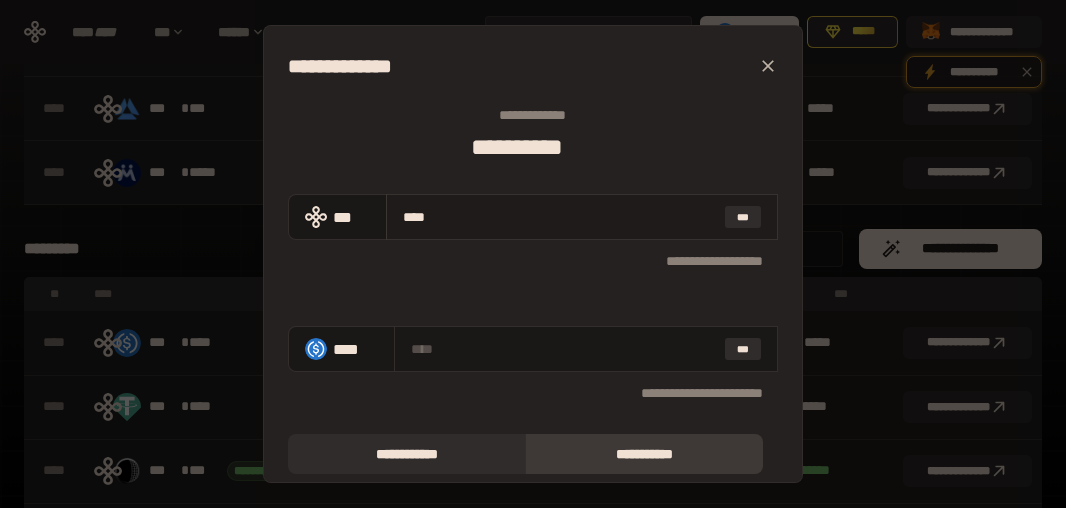 type on "**********" 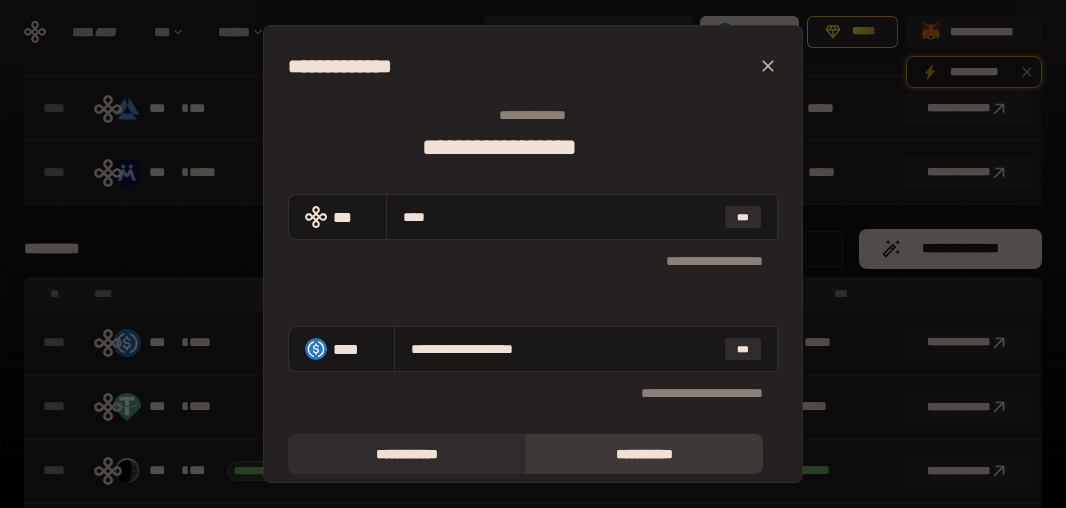 scroll, scrollTop: 167, scrollLeft: 0, axis: vertical 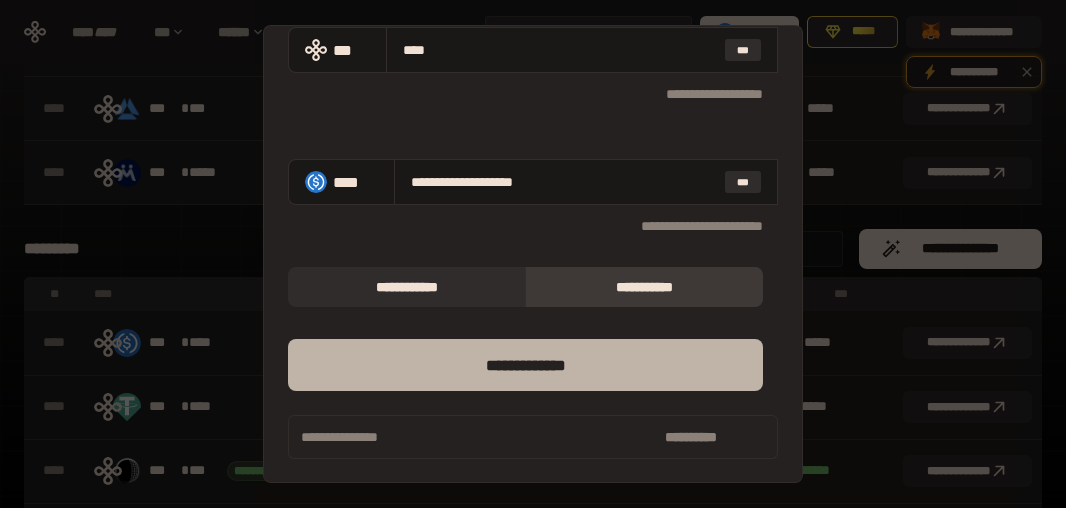 type on "****" 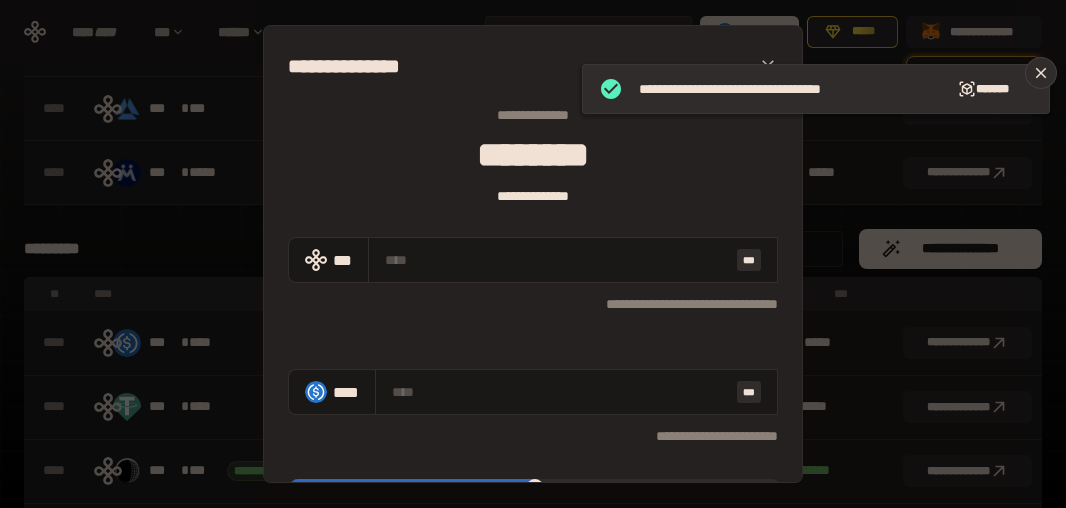 type on "**********" 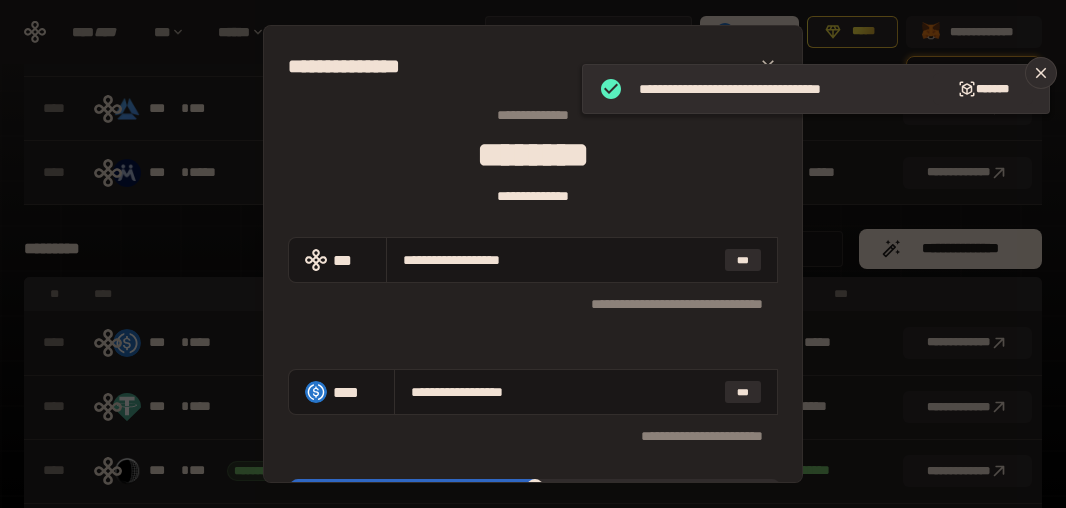 type on "**********" 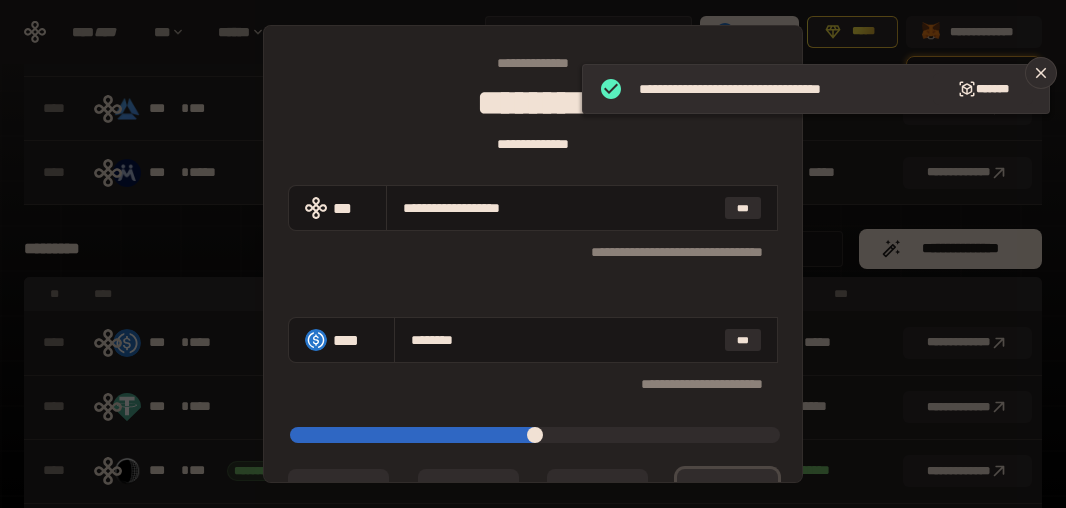 scroll, scrollTop: 0, scrollLeft: 0, axis: both 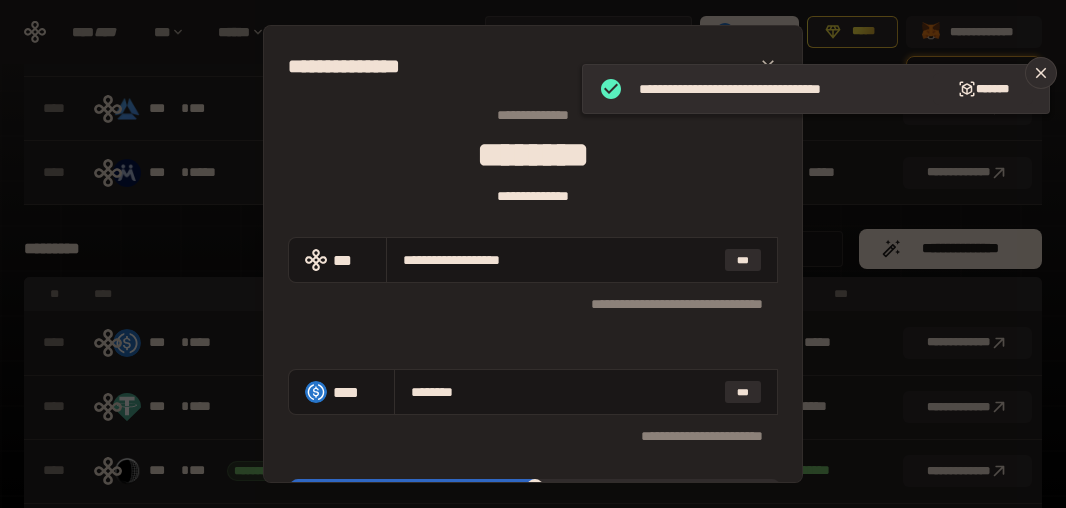type on "*" 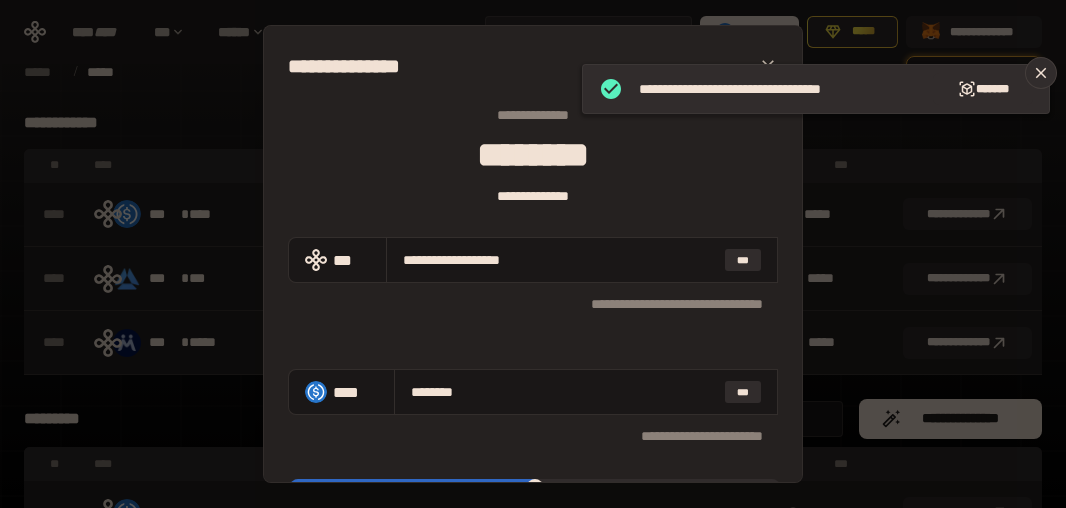 click 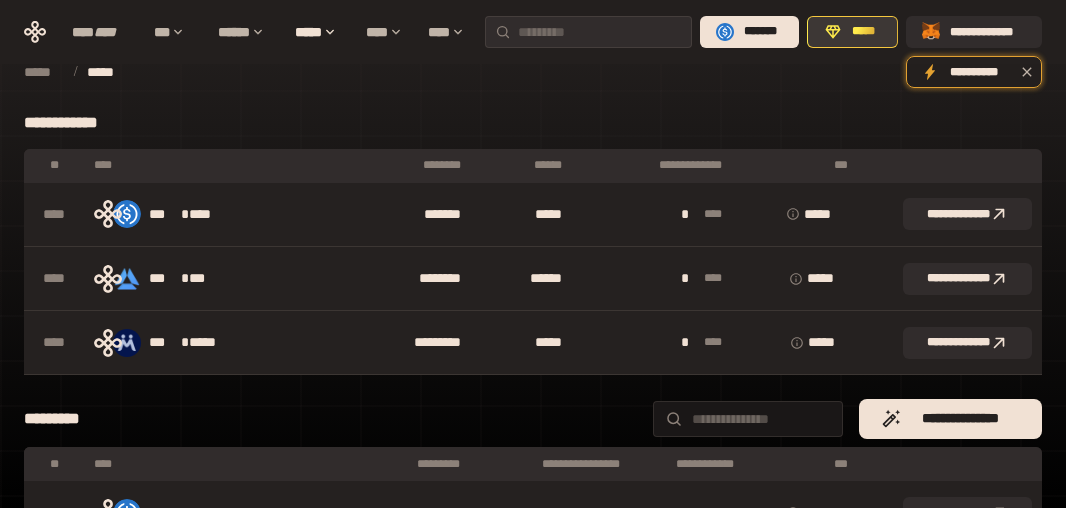 click on "*****" at bounding box center (852, 32) 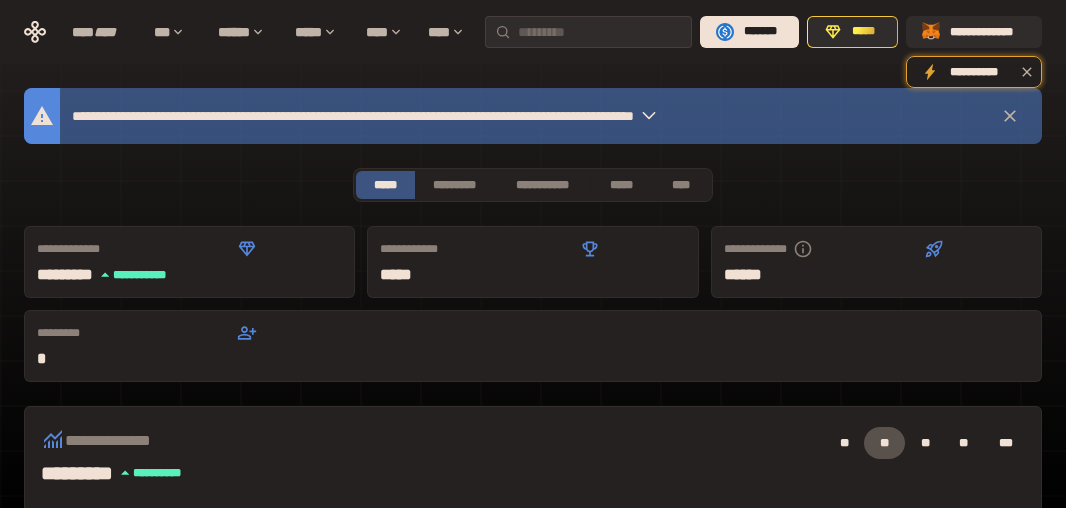 click 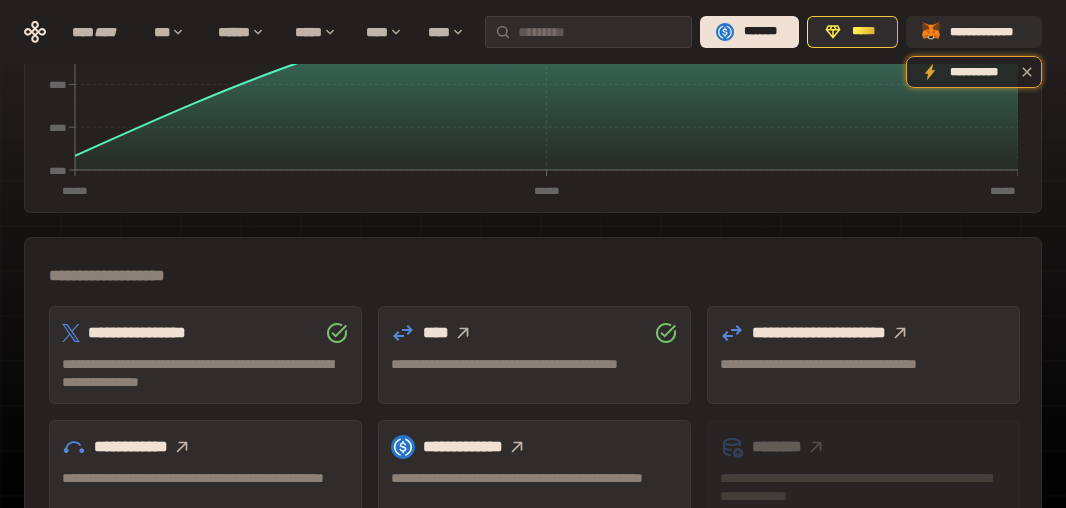 scroll, scrollTop: 525, scrollLeft: 0, axis: vertical 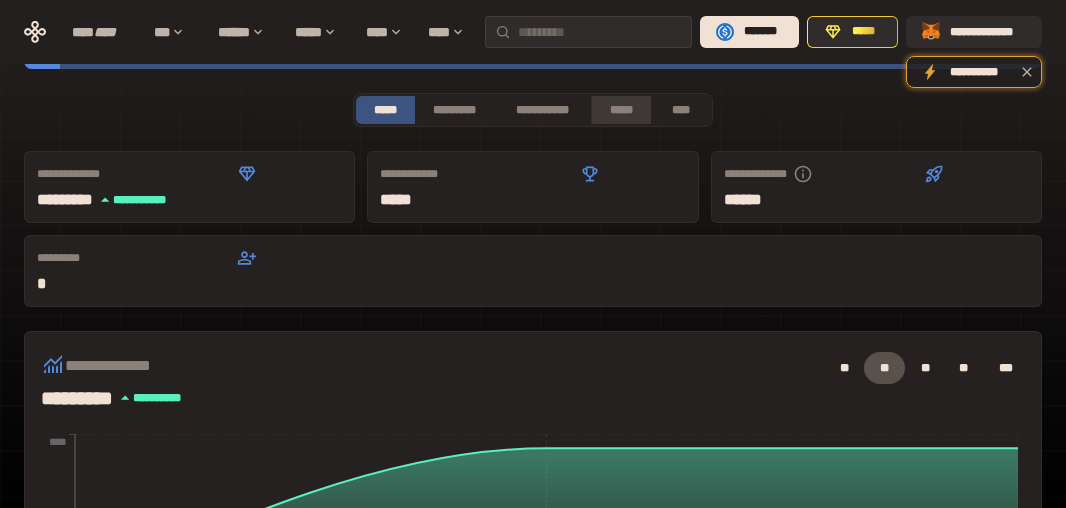 click on "*****" at bounding box center (621, 110) 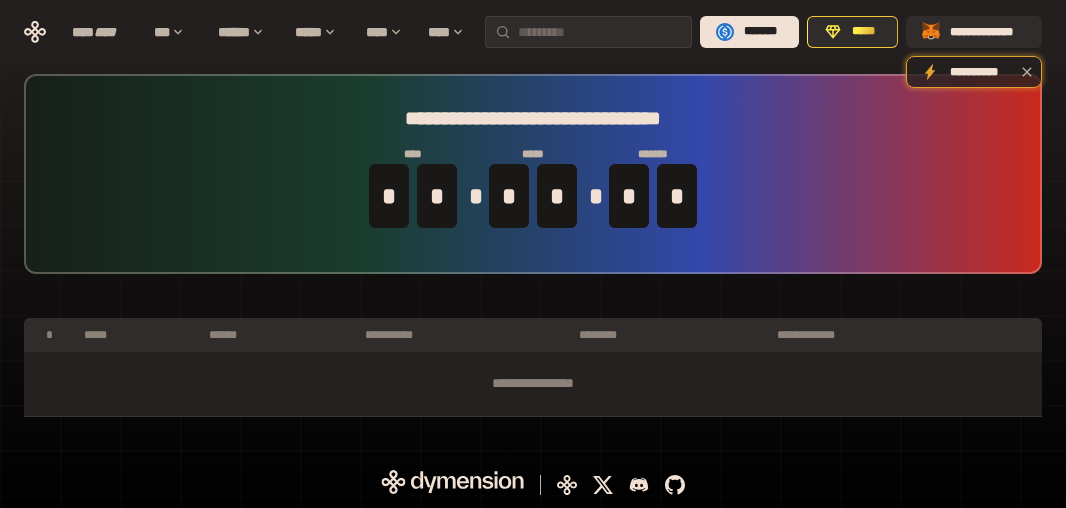scroll, scrollTop: 0, scrollLeft: 0, axis: both 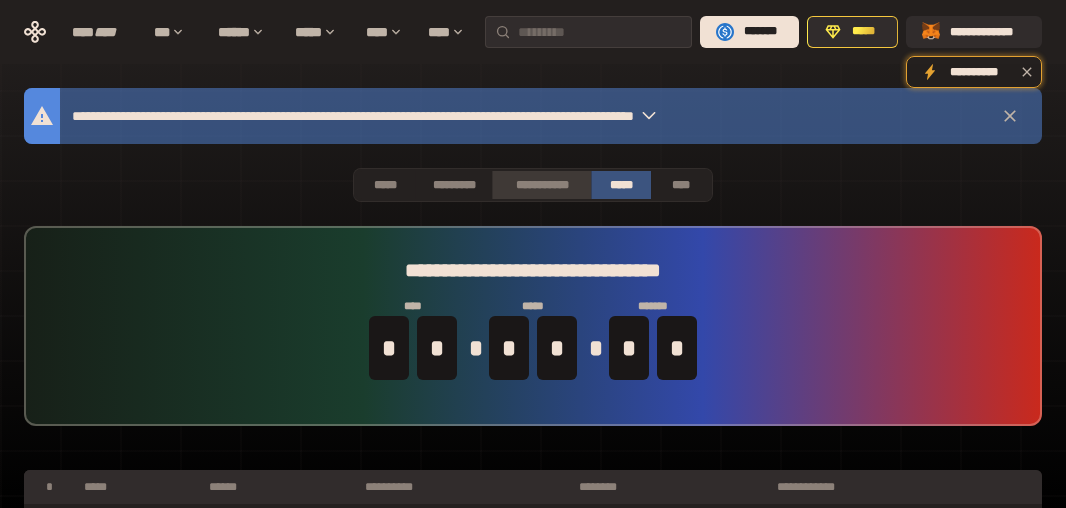 click on "**********" at bounding box center [541, 185] 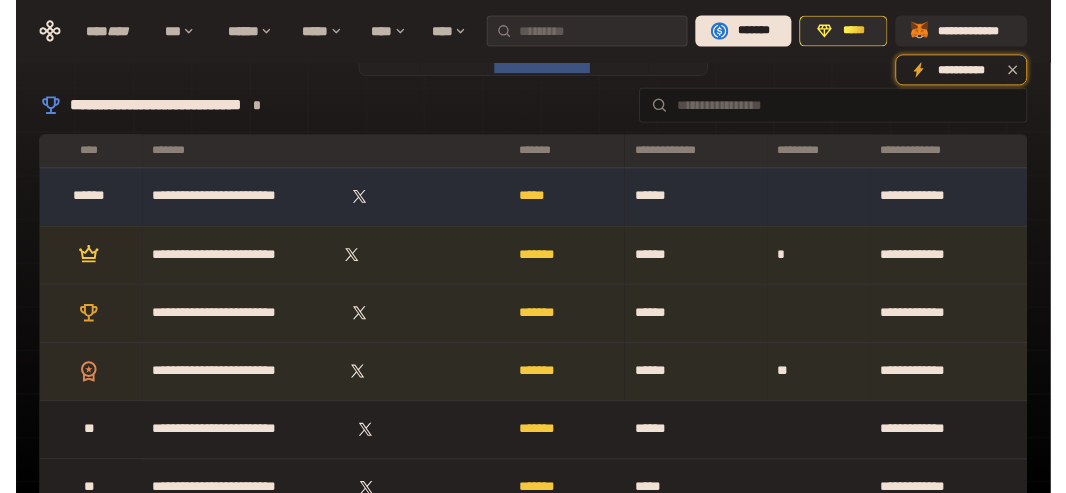 scroll, scrollTop: 0, scrollLeft: 0, axis: both 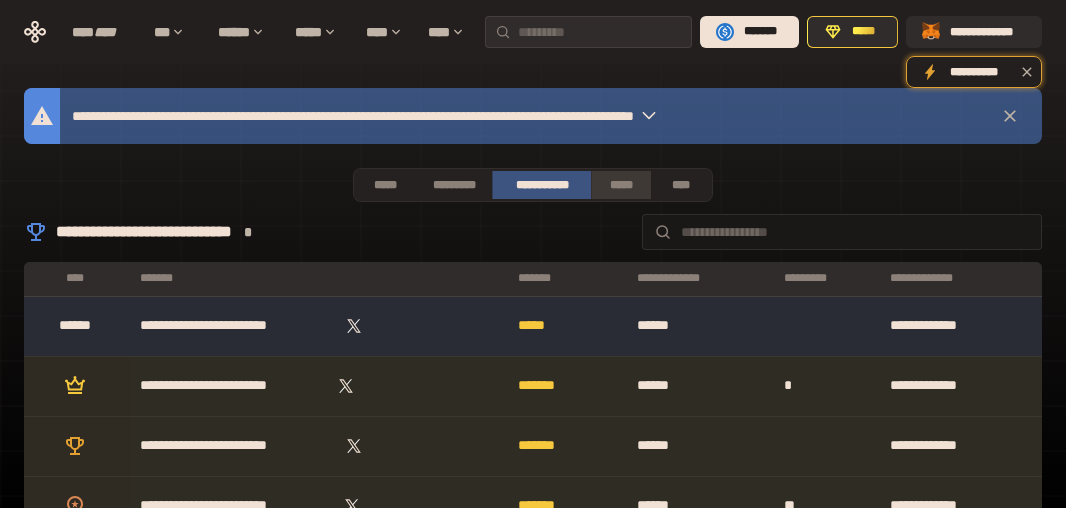 click on "*****" at bounding box center (621, 185) 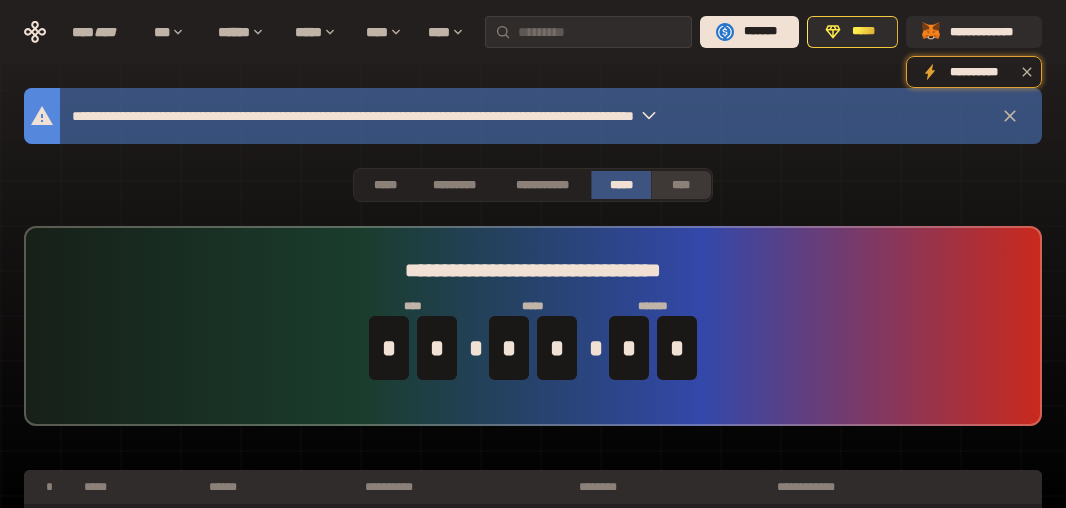 click on "****" at bounding box center [681, 185] 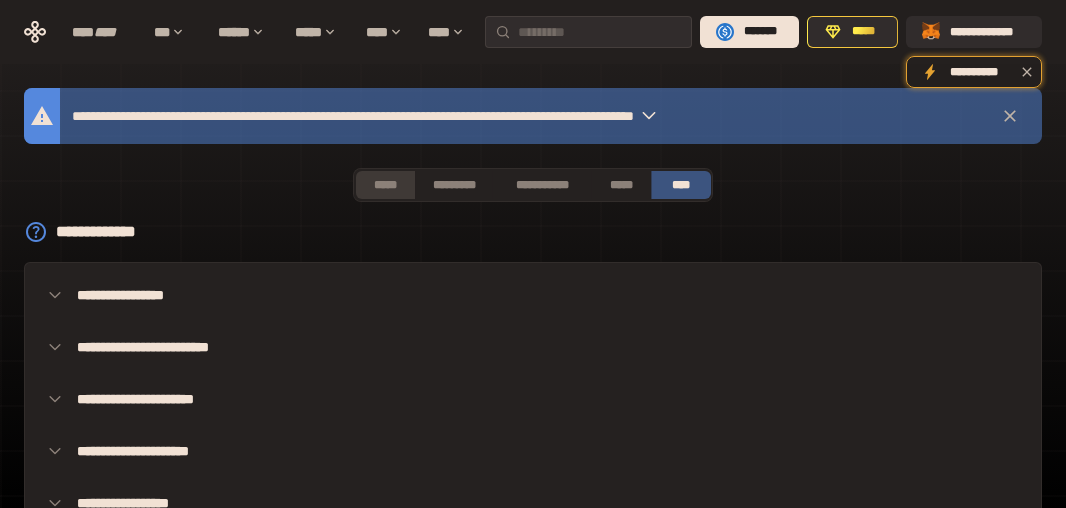 click on "*****" at bounding box center [385, 185] 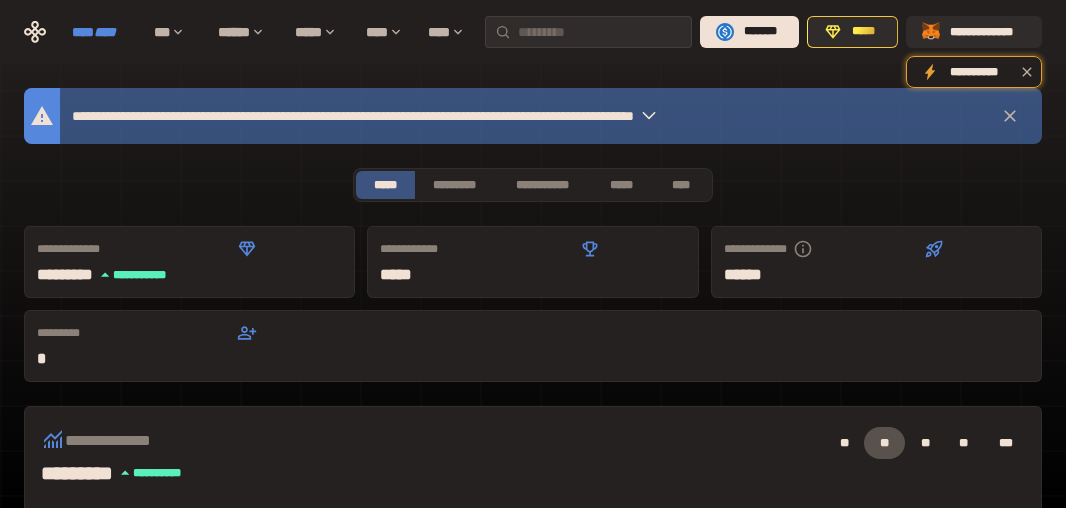 click on "****" at bounding box center [105, 32] 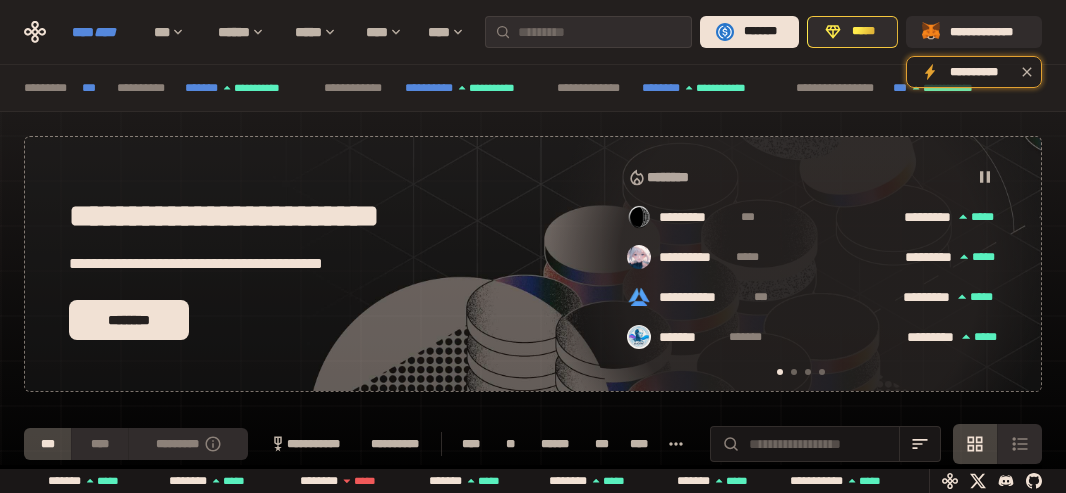 scroll, scrollTop: 0, scrollLeft: 16, axis: horizontal 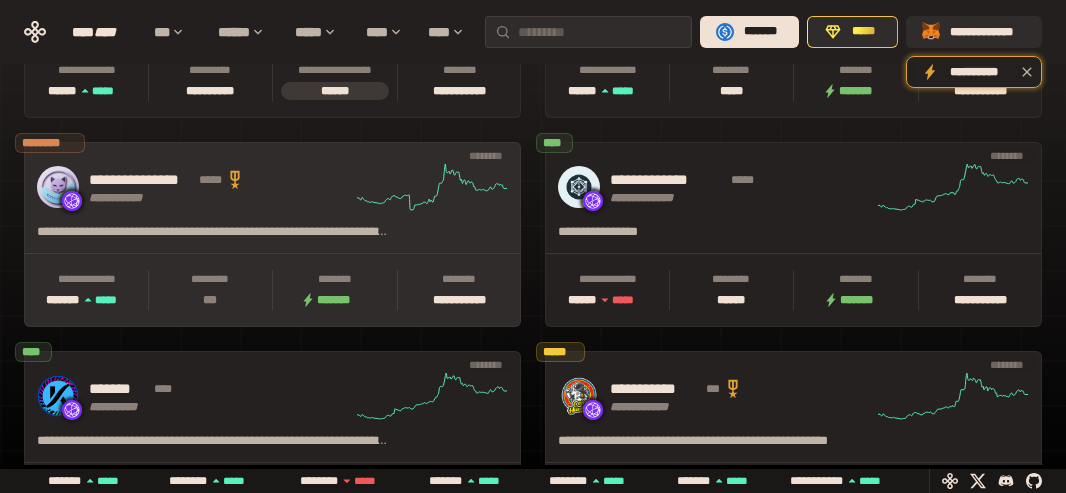 click on "[FIRST] [LAST]" at bounding box center (220, 180) 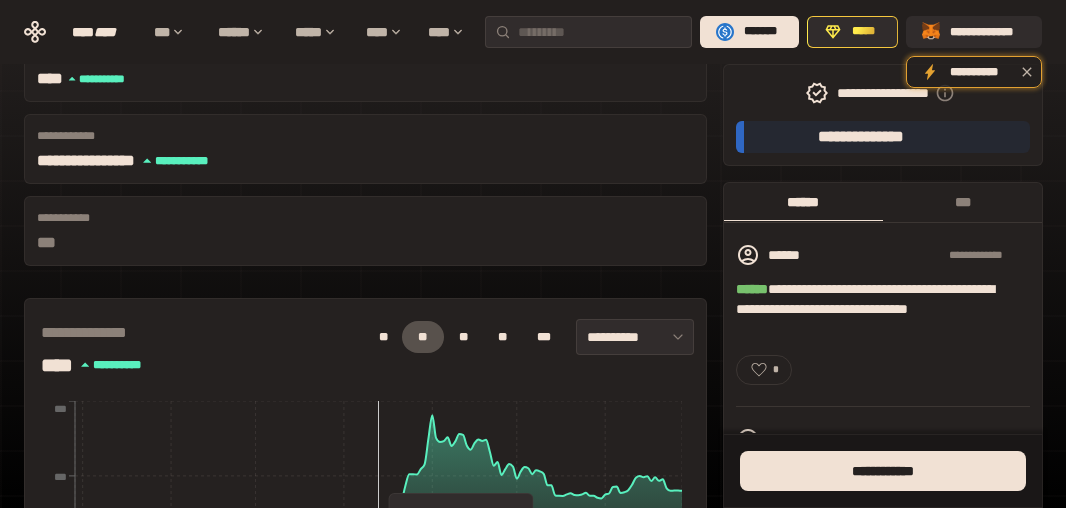scroll, scrollTop: 0, scrollLeft: 0, axis: both 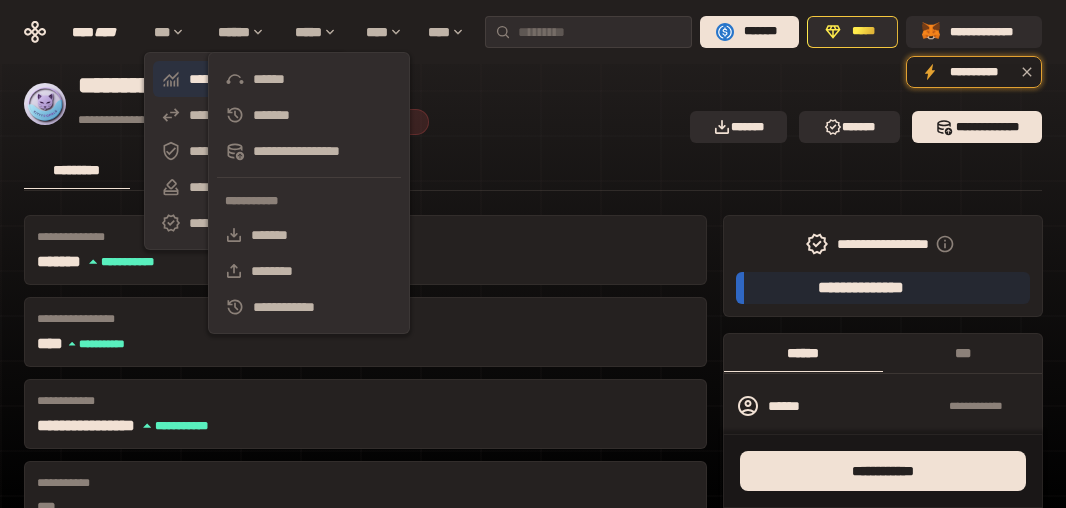 click on "*********" at bounding box center (245, 79) 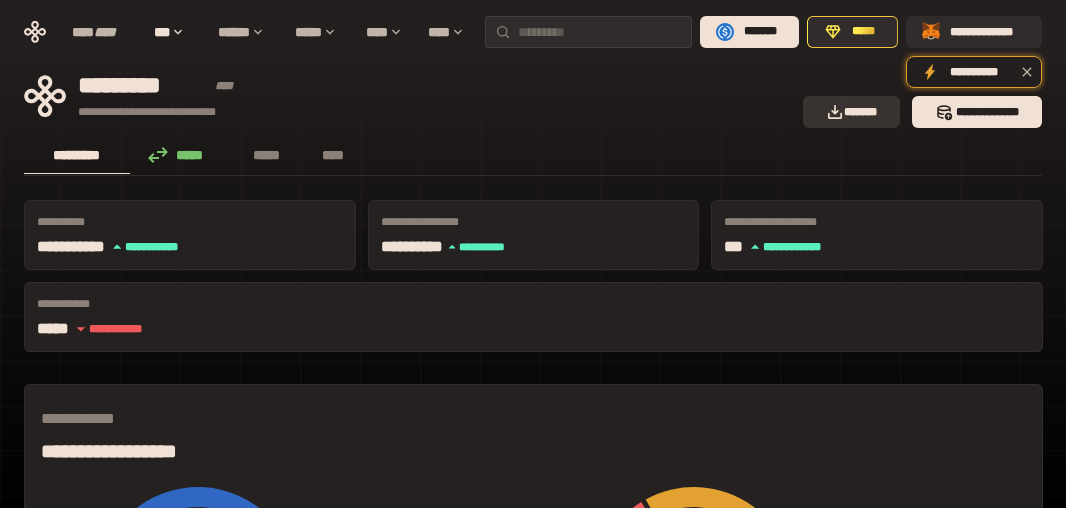 click on "*******" at bounding box center (852, 112) 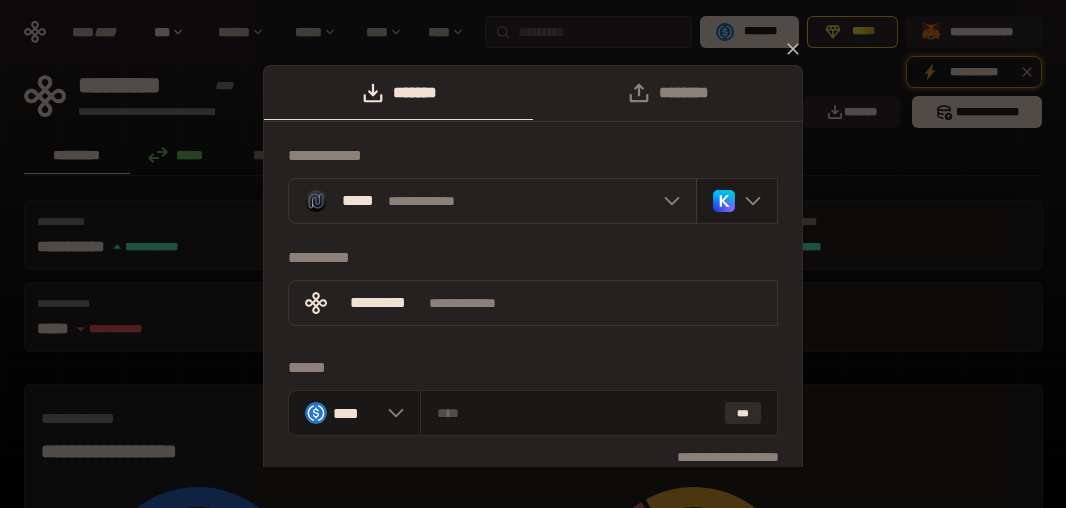 click at bounding box center [737, 201] 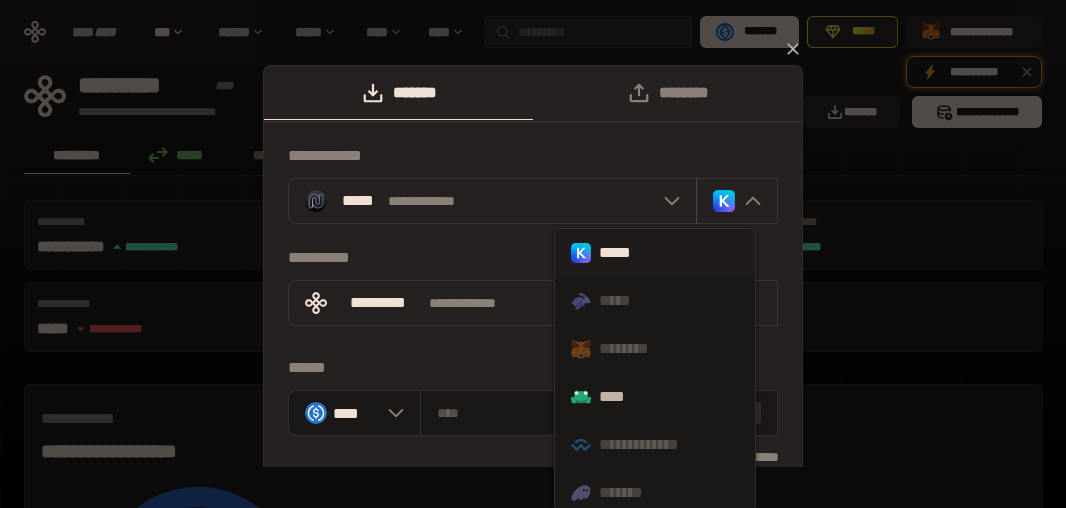 click on "*****" at bounding box center (655, 253) 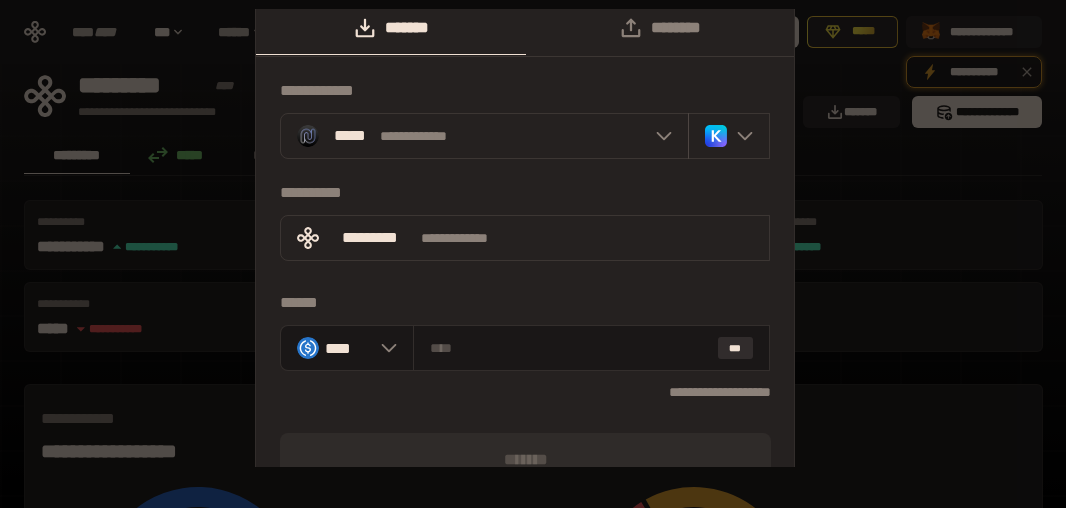 scroll, scrollTop: 89, scrollLeft: 0, axis: vertical 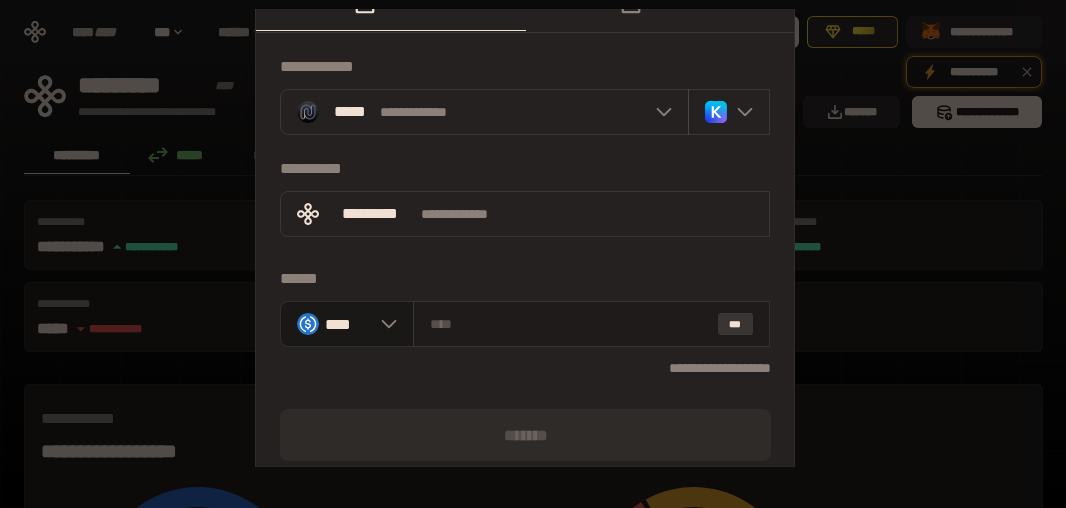 click on "***" at bounding box center (736, 324) 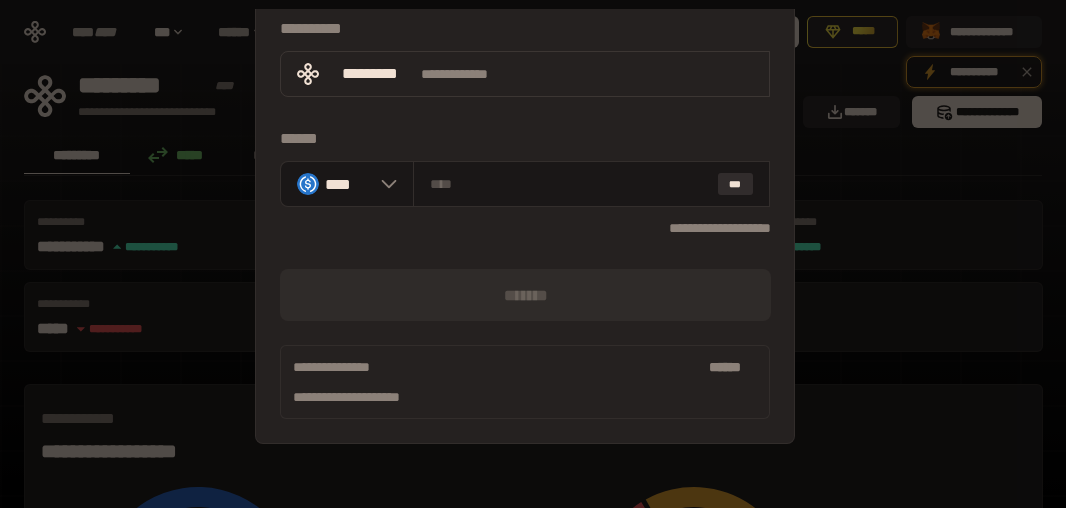 scroll, scrollTop: 0, scrollLeft: 0, axis: both 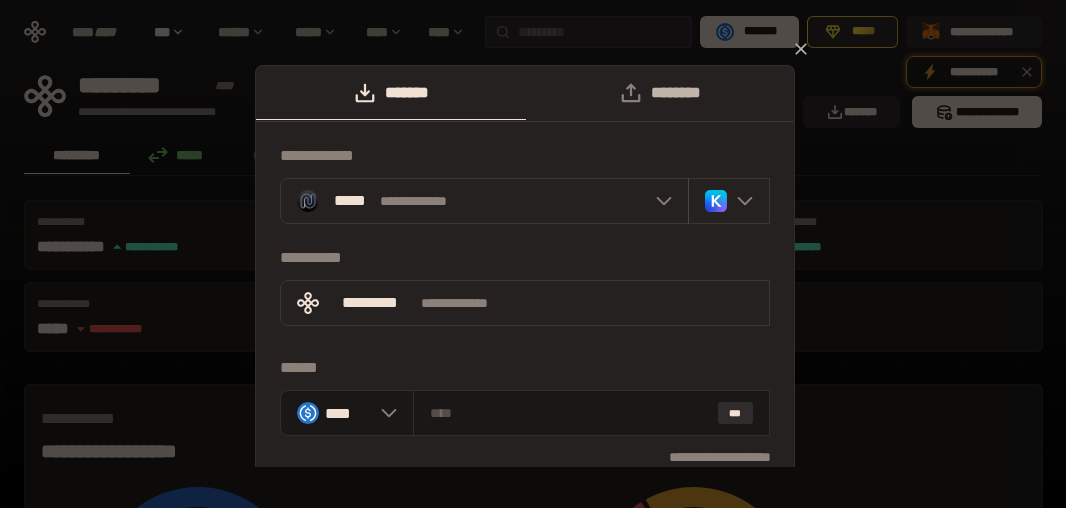 click 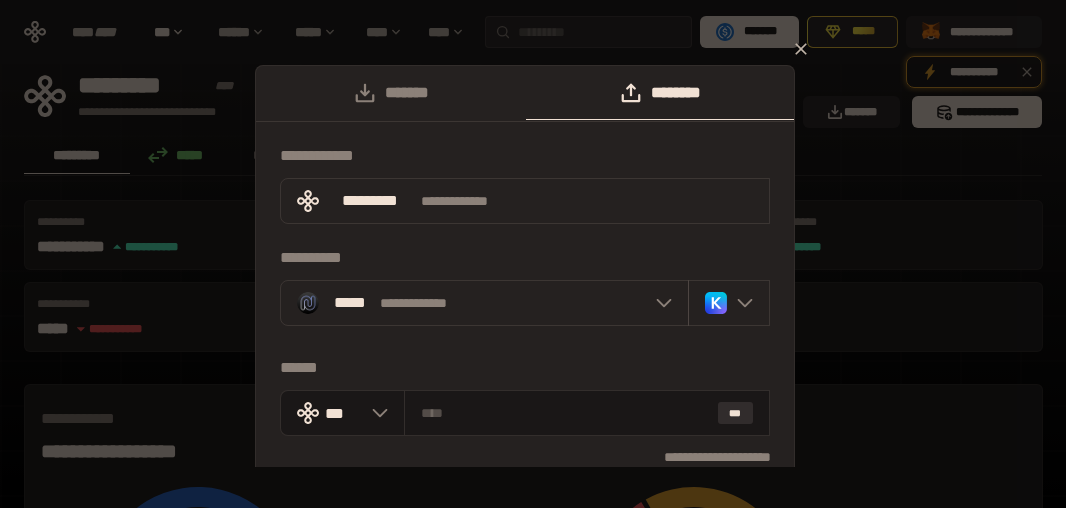 click 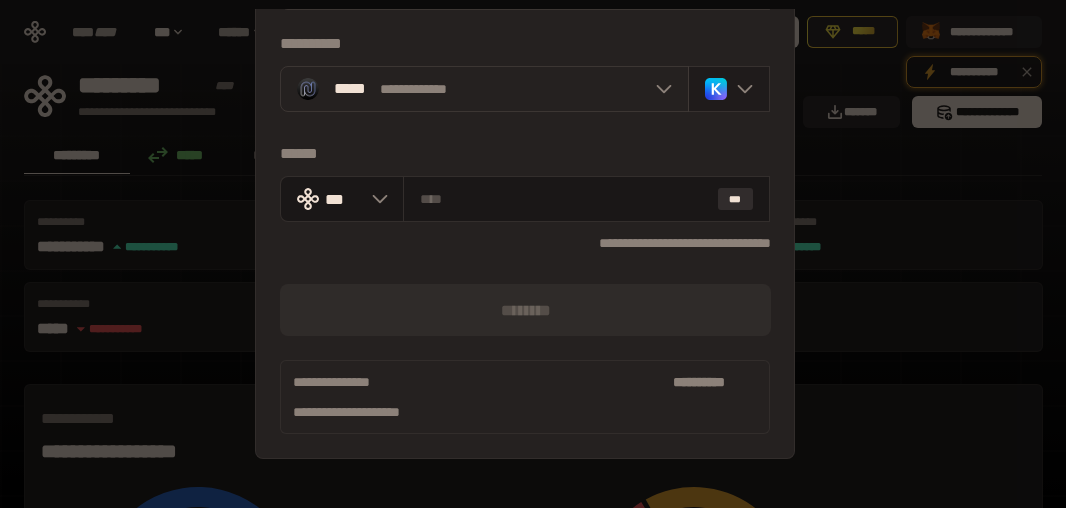 scroll, scrollTop: 218, scrollLeft: 0, axis: vertical 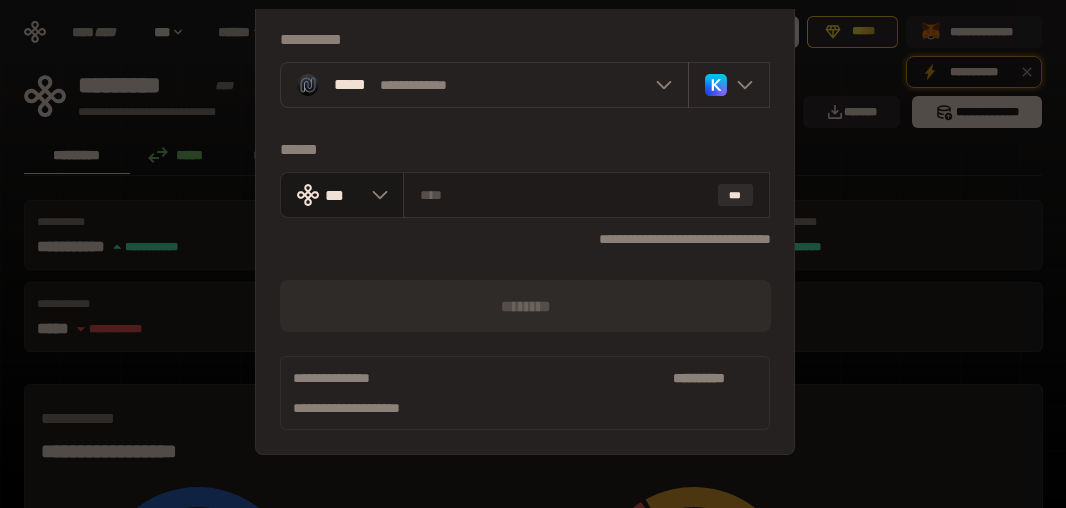 click at bounding box center (564, 195) 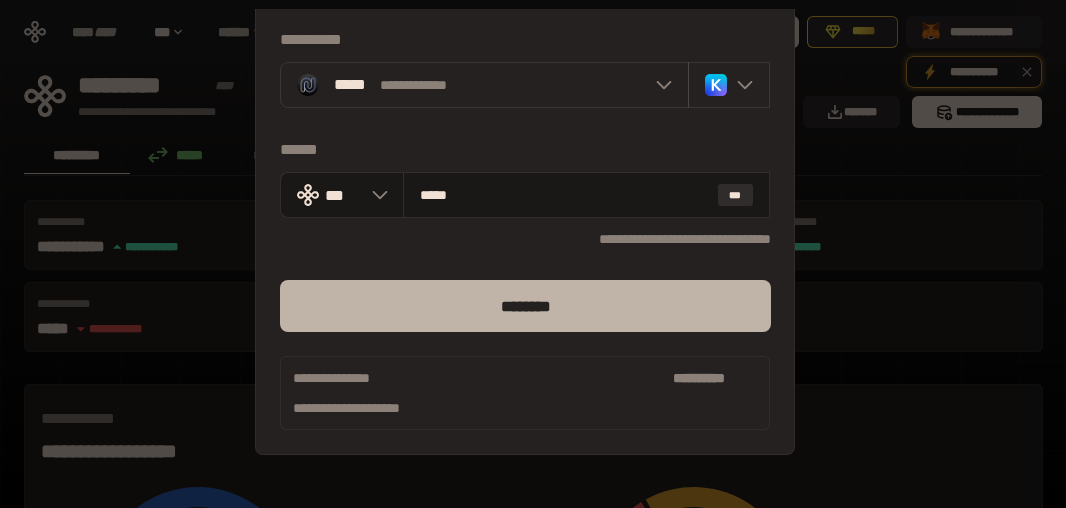 type on "*****" 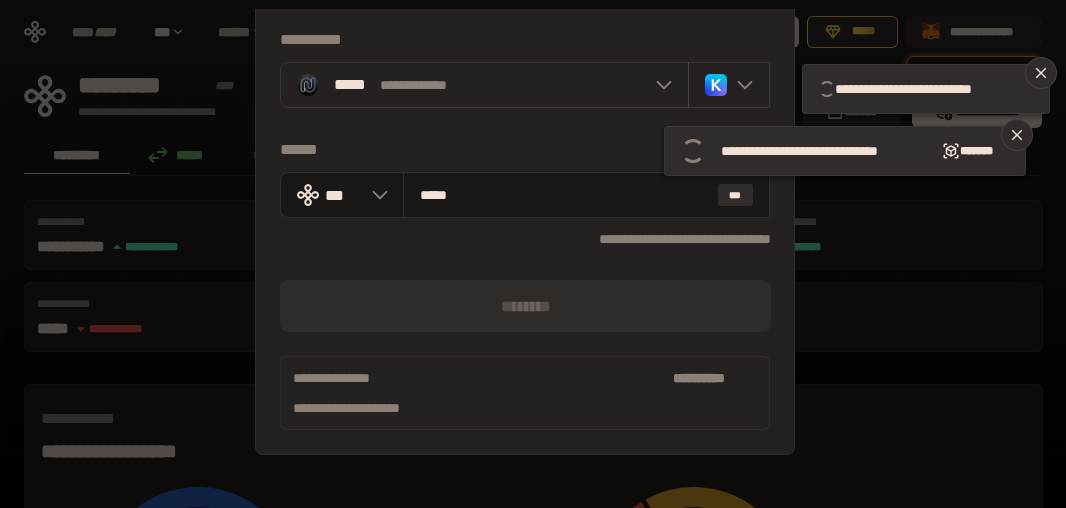 type 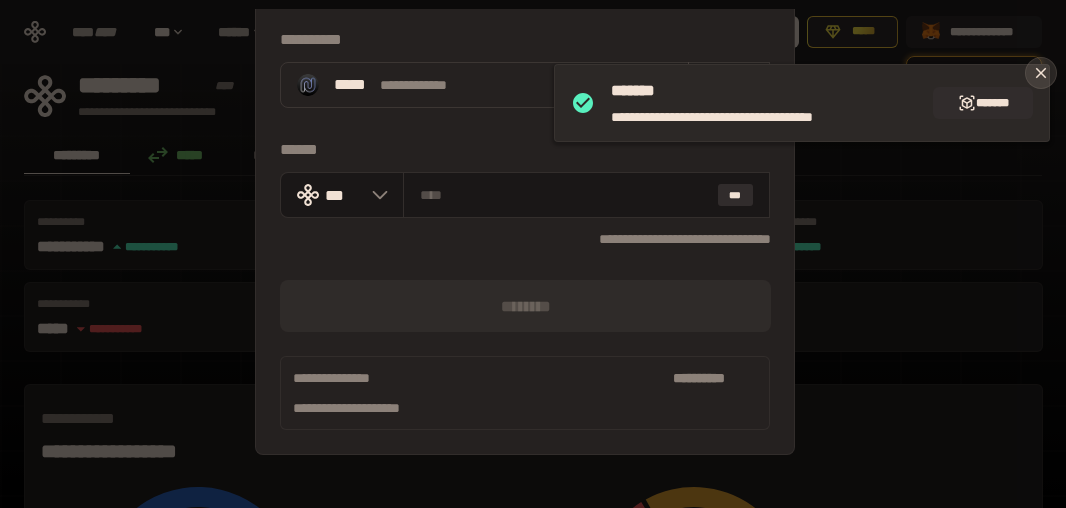 click at bounding box center (1041, 73) 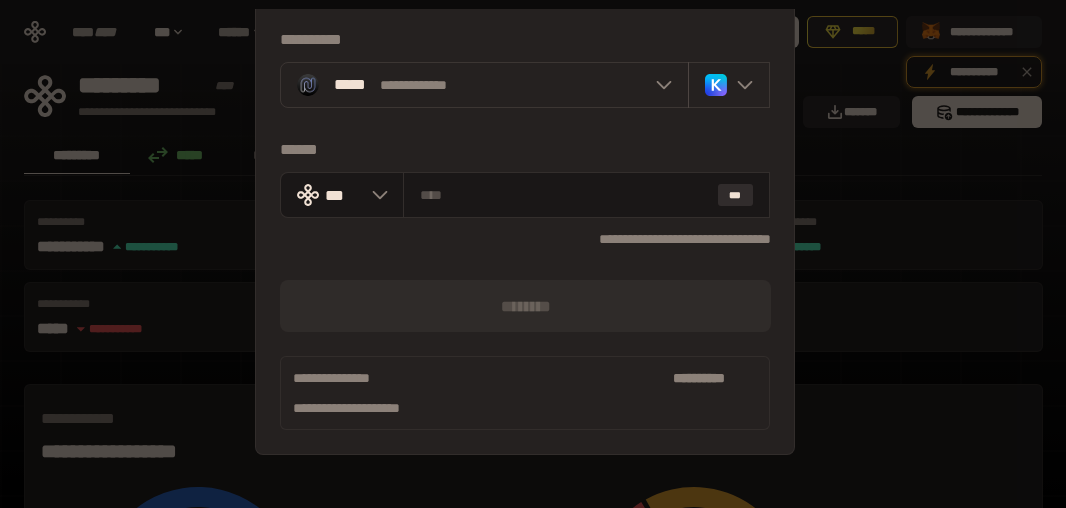 click on "[FIRST] [LAST] [PHONE] [NUMBER] [STREET] [CITY] [STATE] [POSTAL_CODE] [COUNTRY] [ADDRESS]" at bounding box center [533, 254] 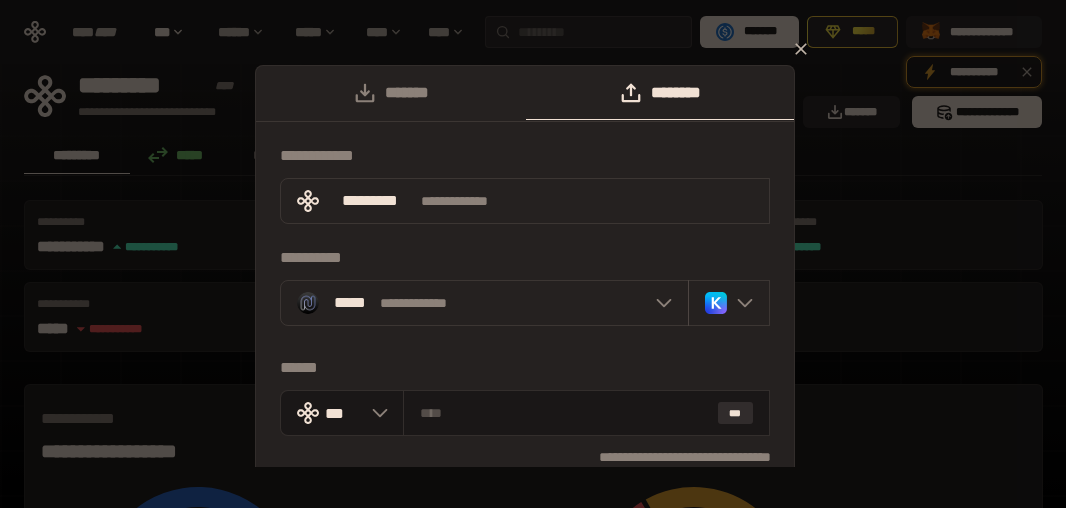 click 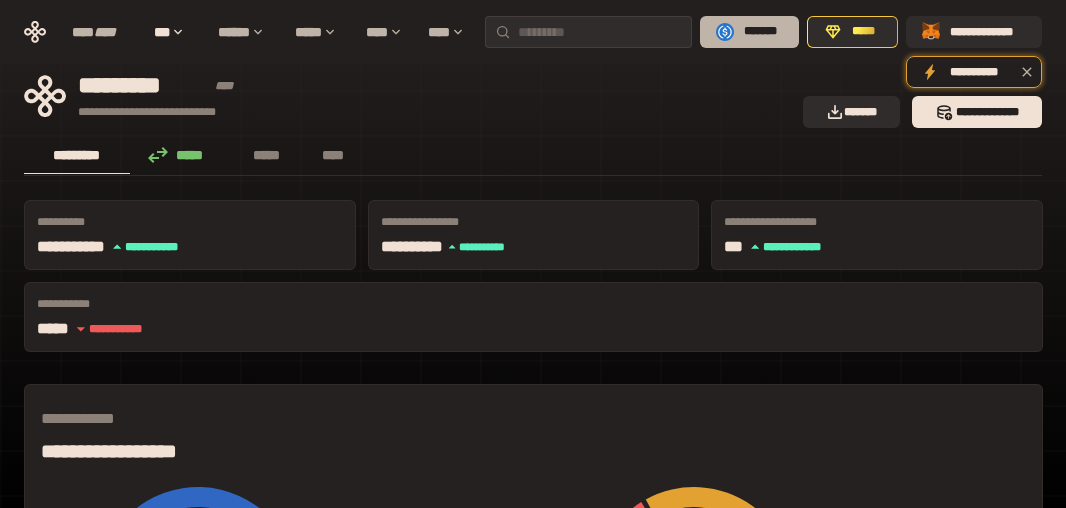 click on "*******" at bounding box center (749, 32) 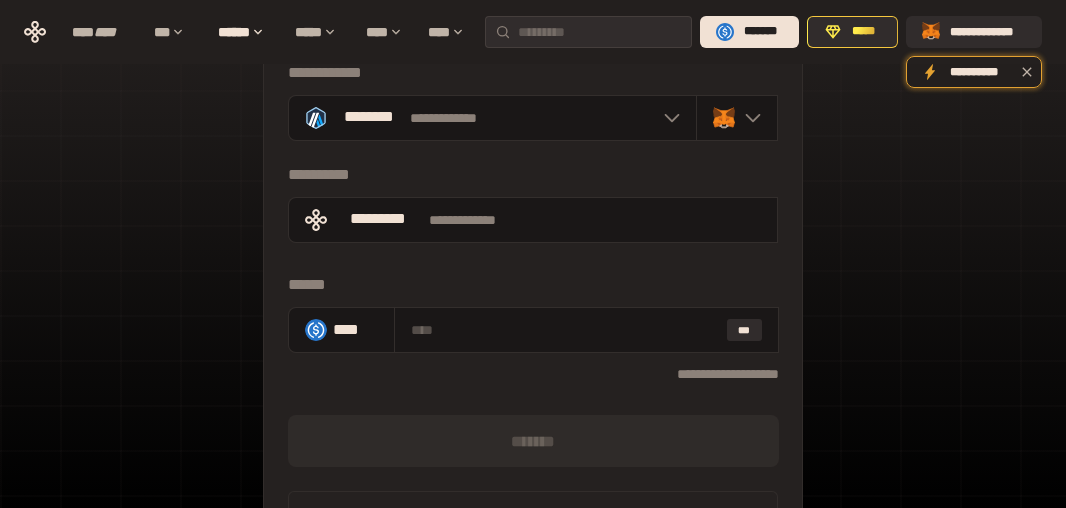 scroll, scrollTop: 107, scrollLeft: 0, axis: vertical 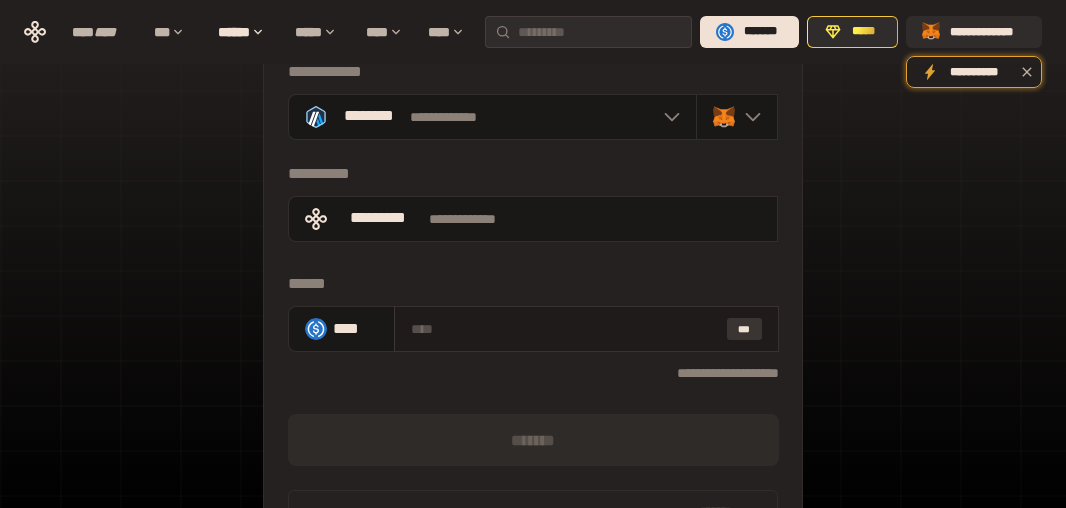 click on "***" at bounding box center [745, 329] 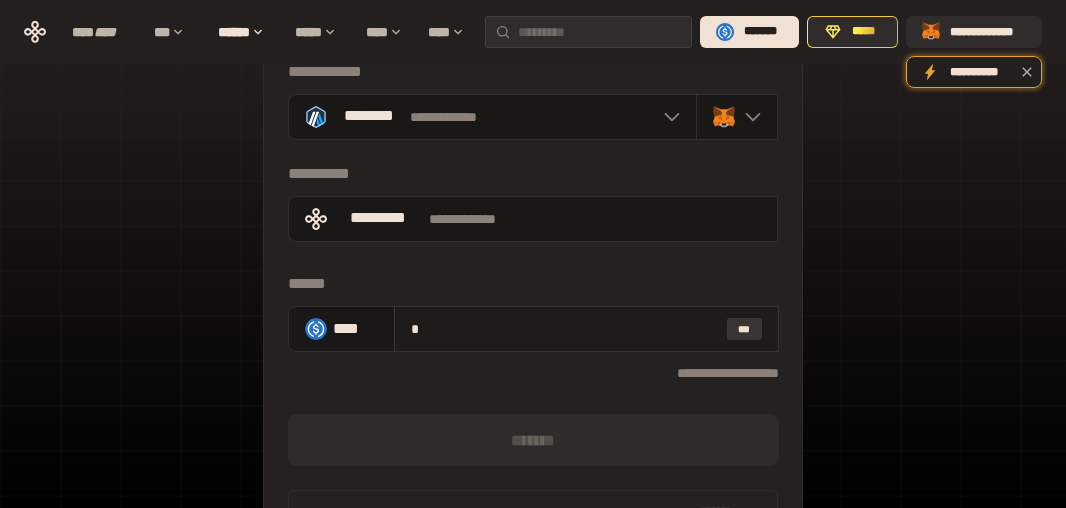 type 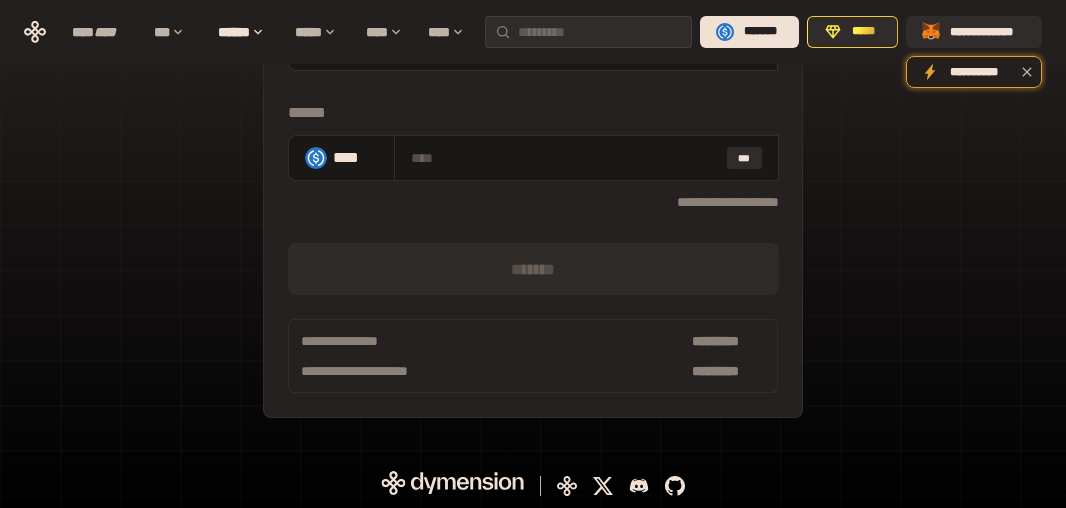 scroll, scrollTop: 0, scrollLeft: 0, axis: both 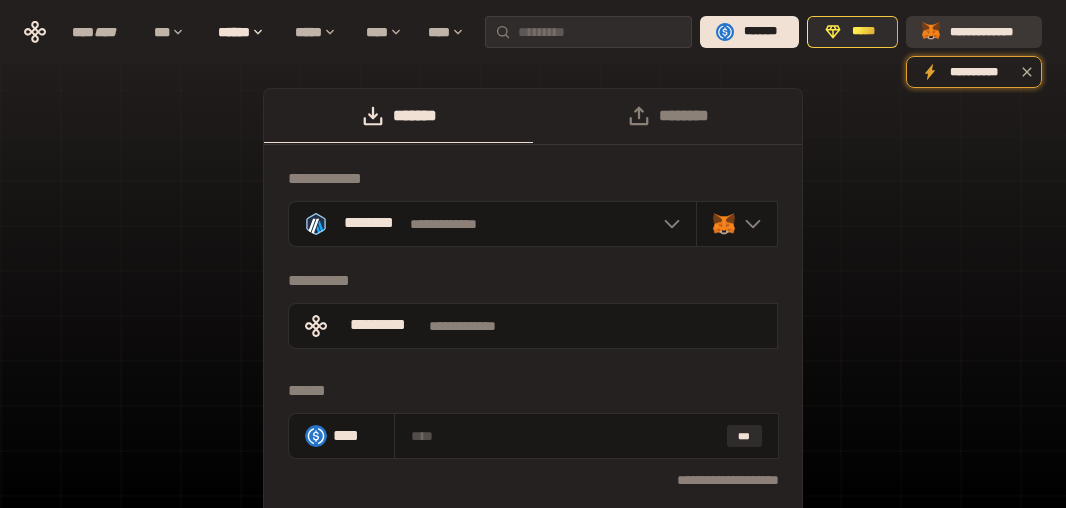 click on "**********" at bounding box center [988, 32] 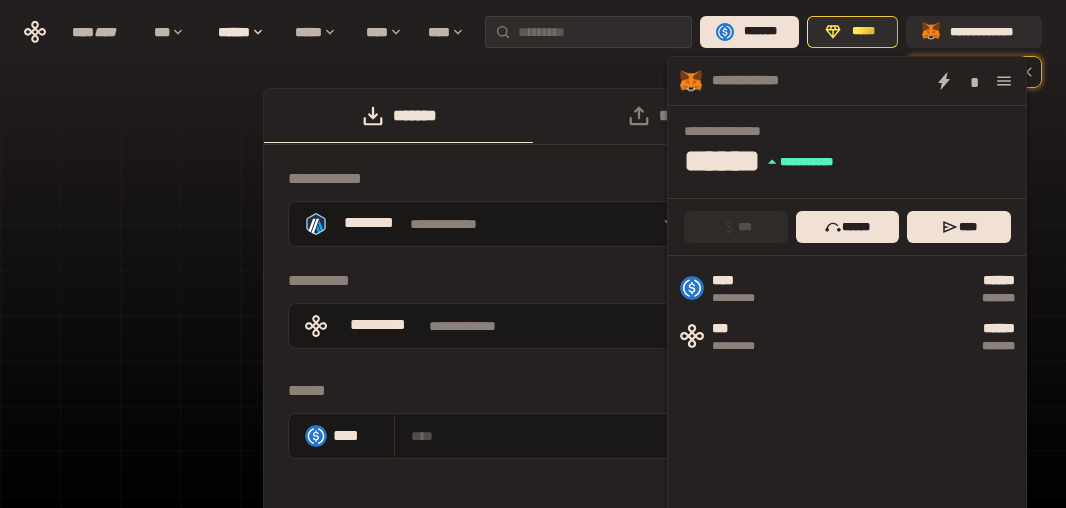 click on "**********" at bounding box center [533, 402] 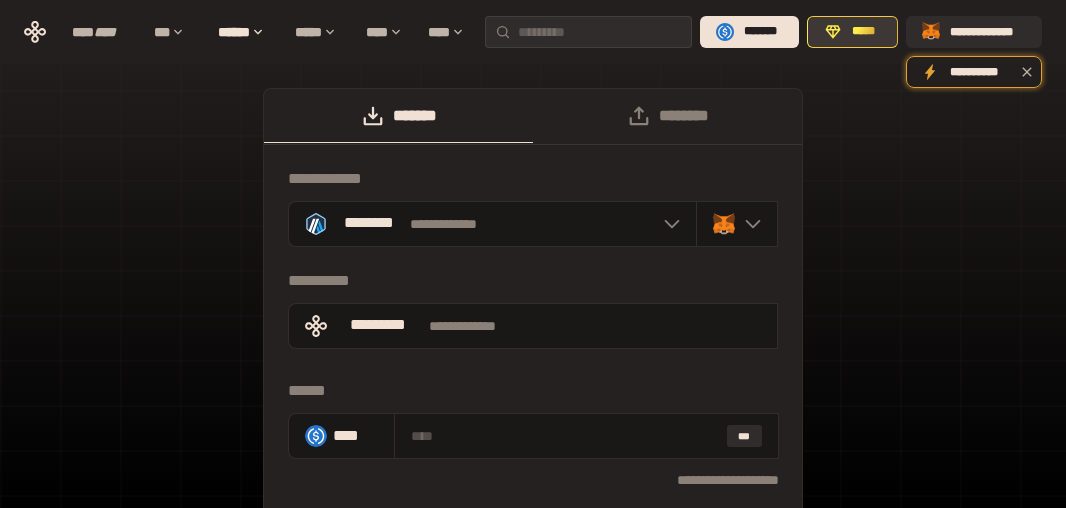 click on "*****" at bounding box center (863, 32) 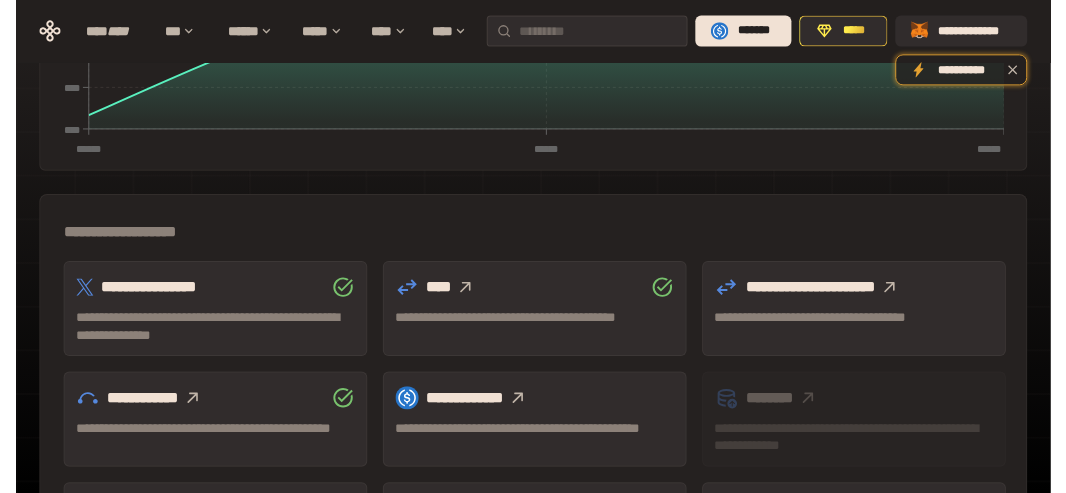 scroll, scrollTop: 549, scrollLeft: 0, axis: vertical 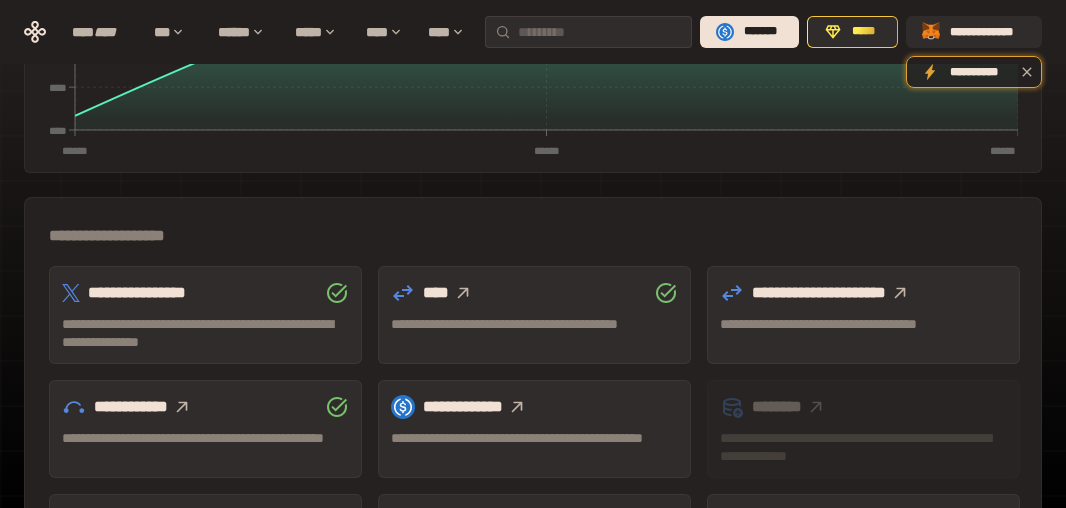 click at bounding box center [900, 293] 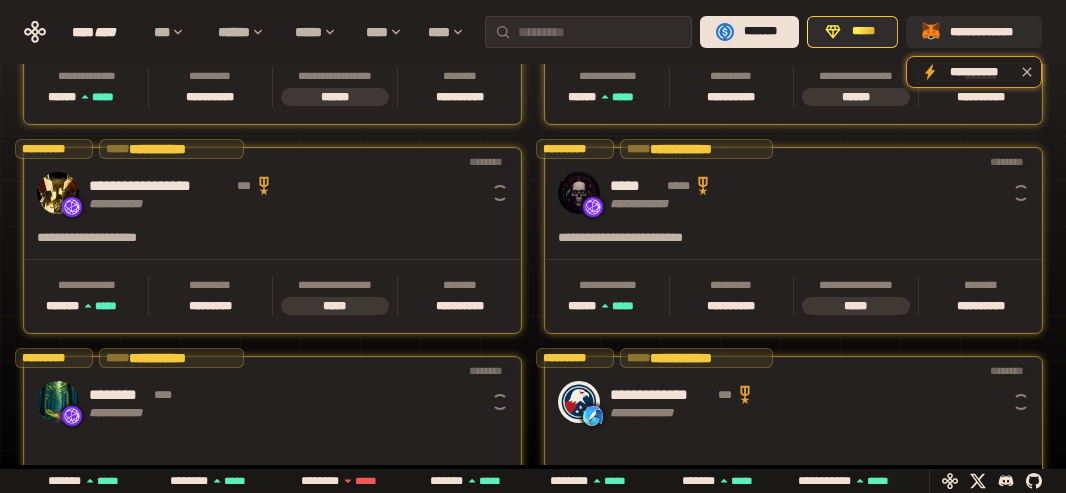 scroll, scrollTop: 0, scrollLeft: 16, axis: horizontal 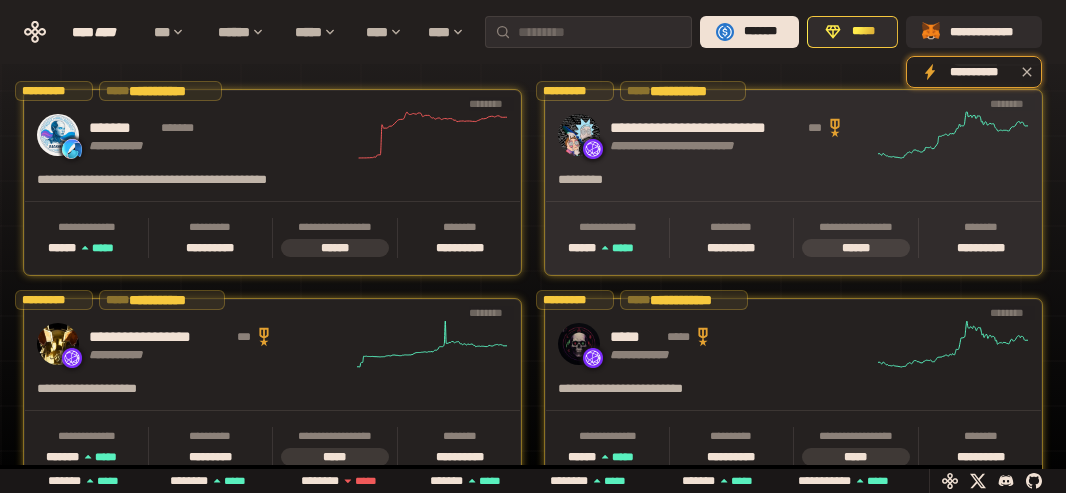 click on "**********" at bounding box center (793, 135) 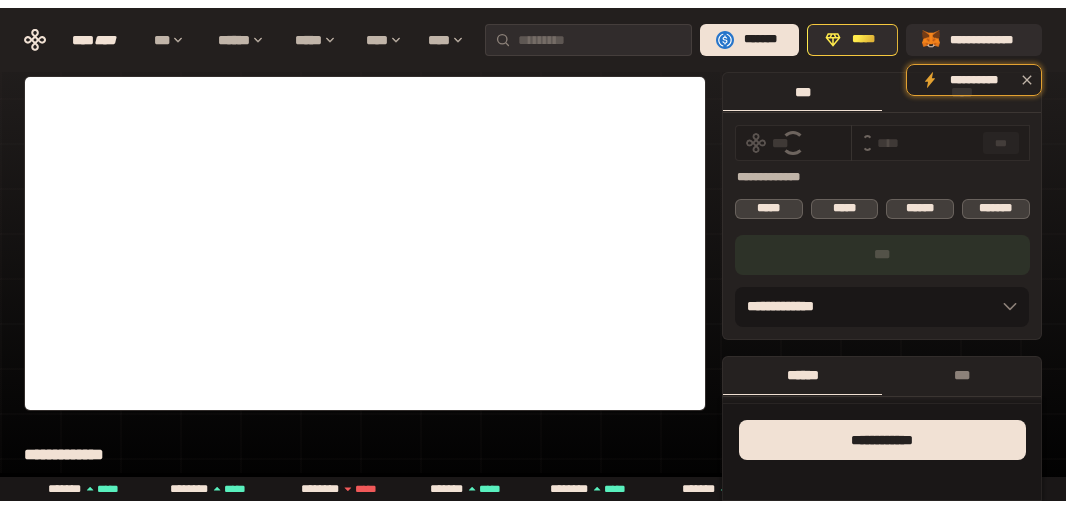 scroll, scrollTop: 37, scrollLeft: 0, axis: vertical 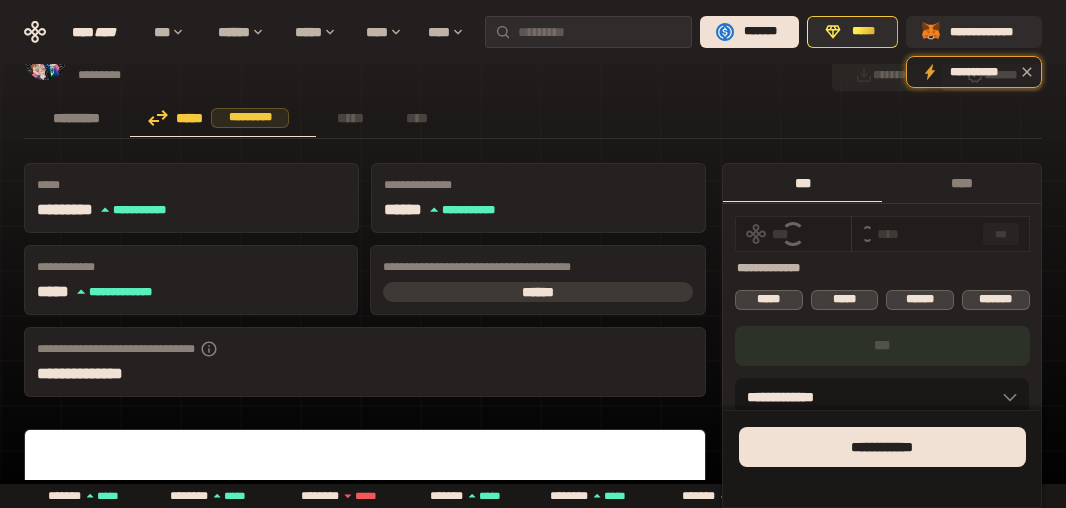 click on "[FIRST] [LAST] [PHONE] [NUMBER] [STREET] [CITY] [STATE] [POSTAL_CODE] [COUNTRY] [ADDRESS]" at bounding box center [882, 296] 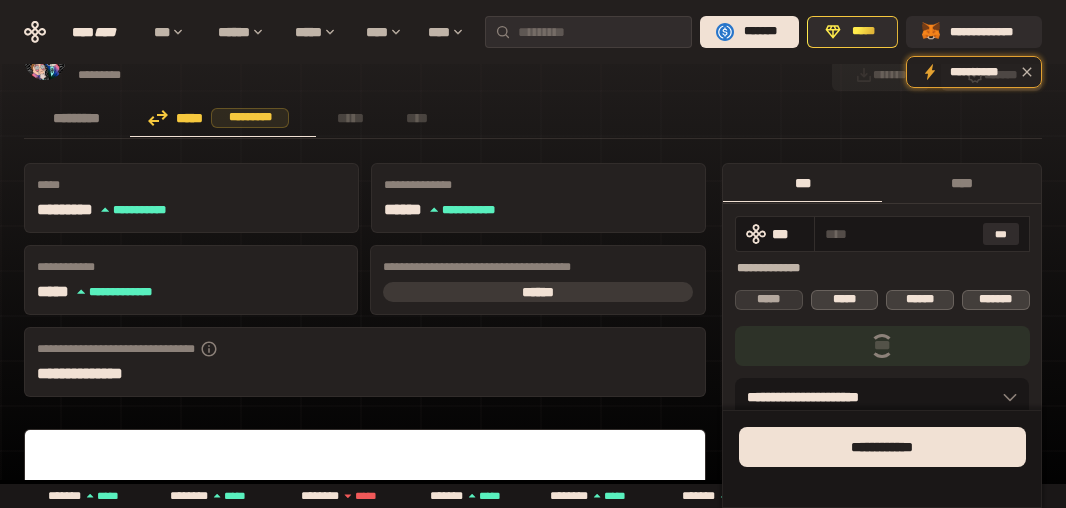 click on "*****" at bounding box center [769, 299] 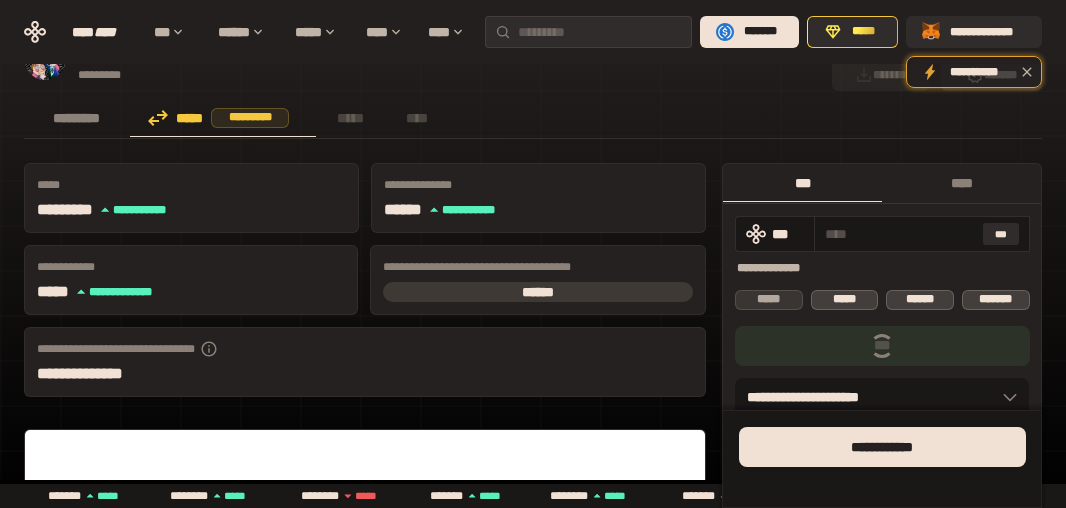 type on "*" 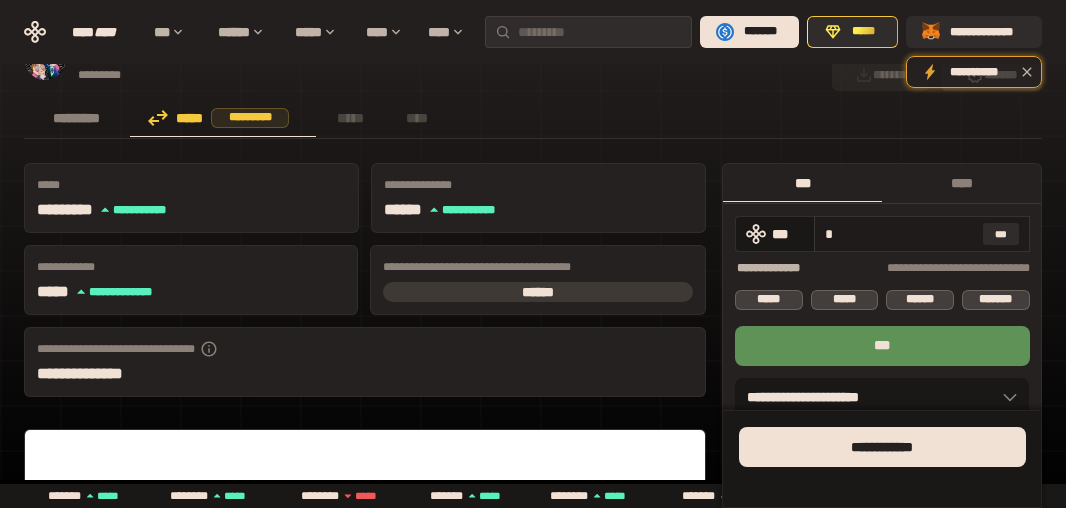 click on "*" at bounding box center [900, 234] 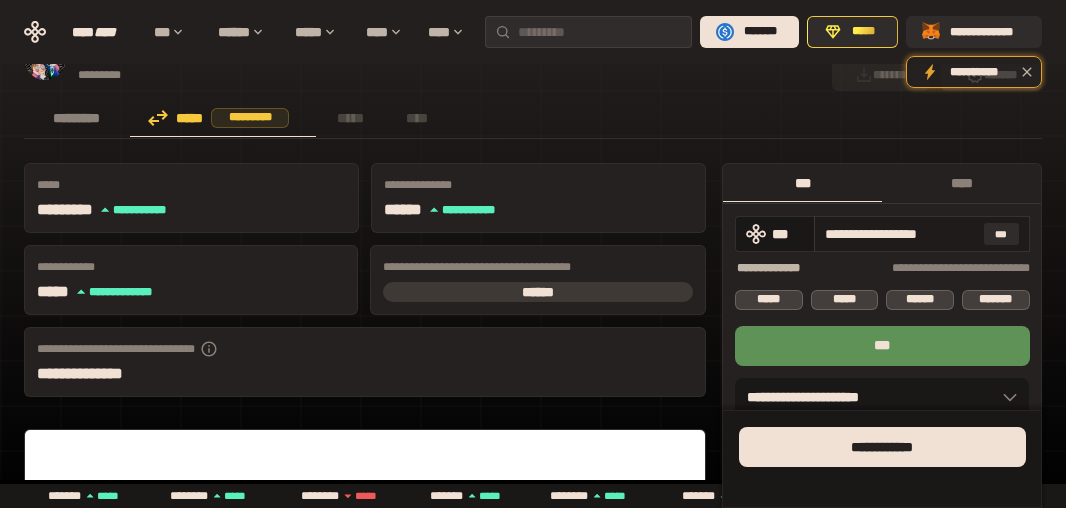 scroll, scrollTop: 0, scrollLeft: 0, axis: both 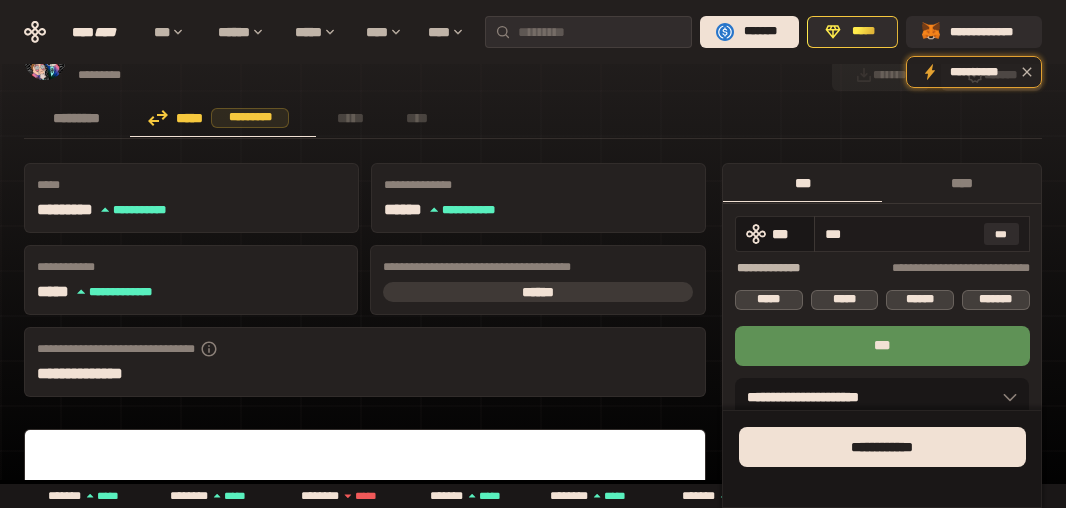 type on "**" 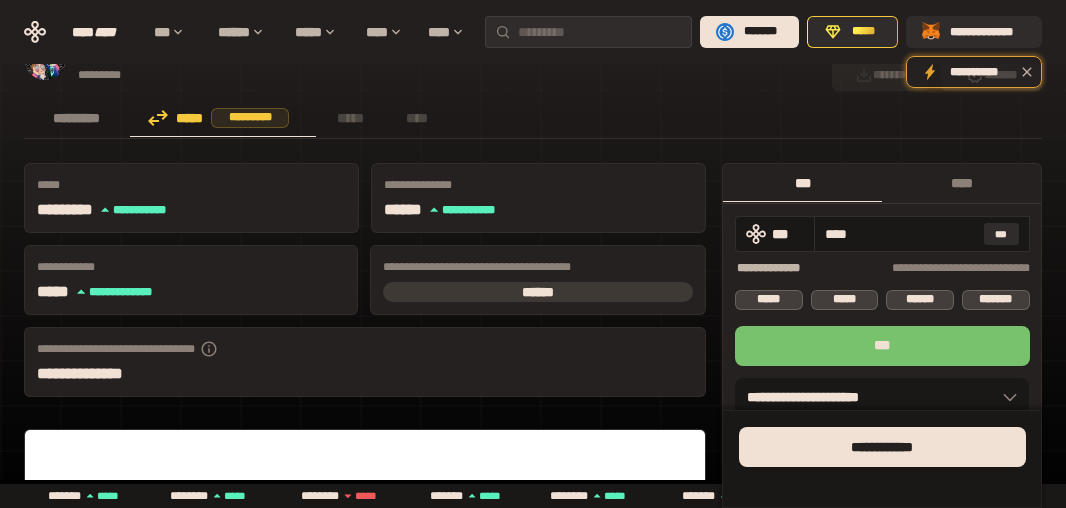 type on "****" 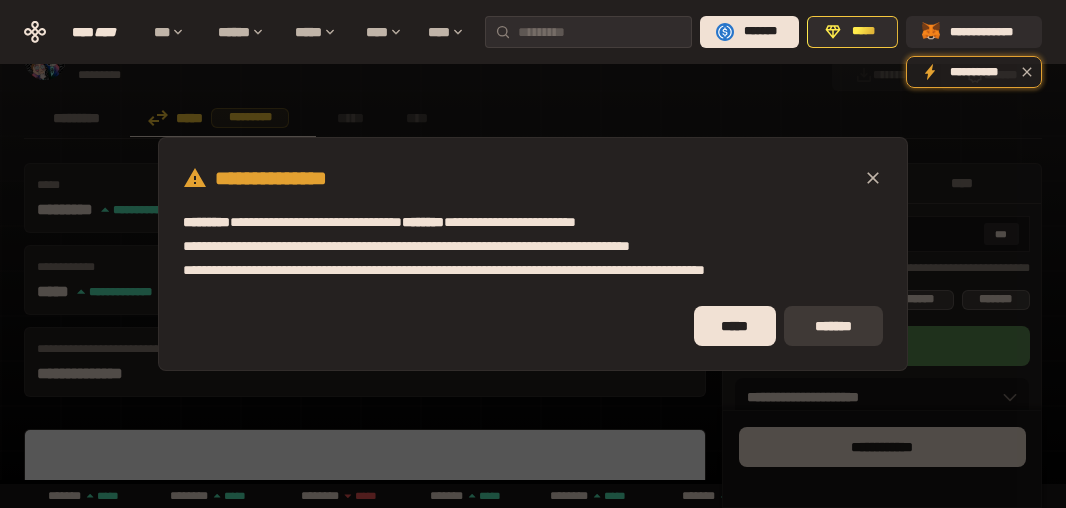 click on "*******" at bounding box center (833, 326) 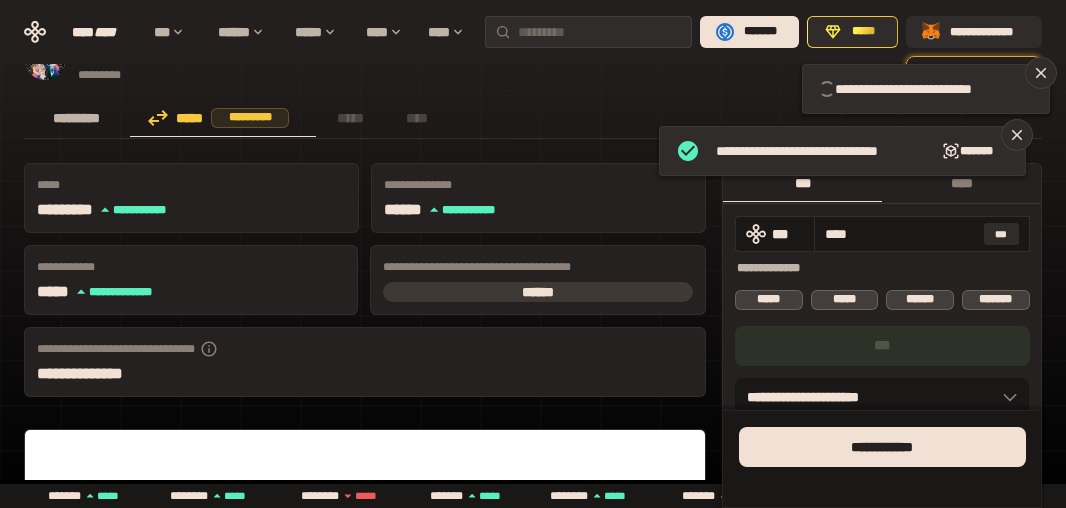 click on "*********" at bounding box center [77, 118] 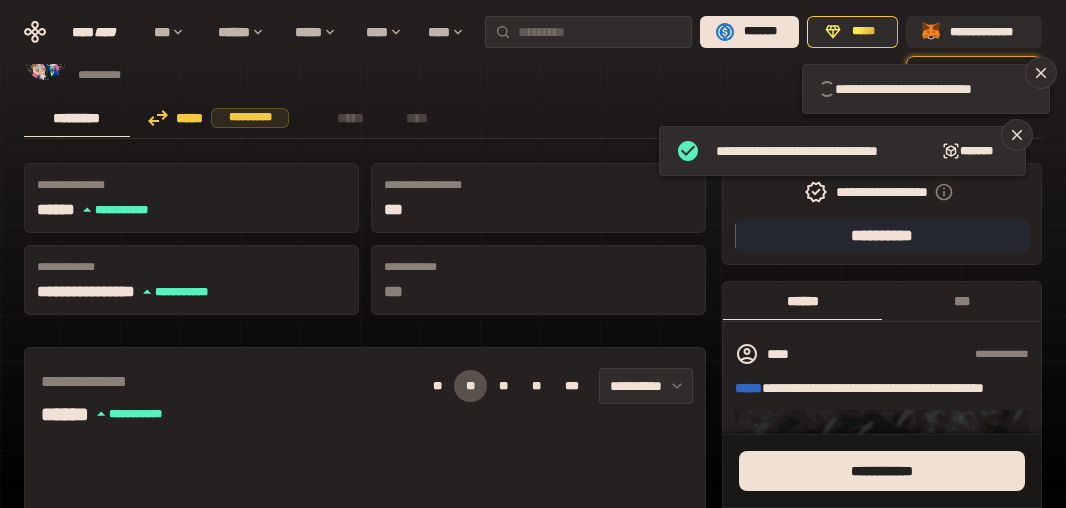 click on "*********" at bounding box center (77, 118) 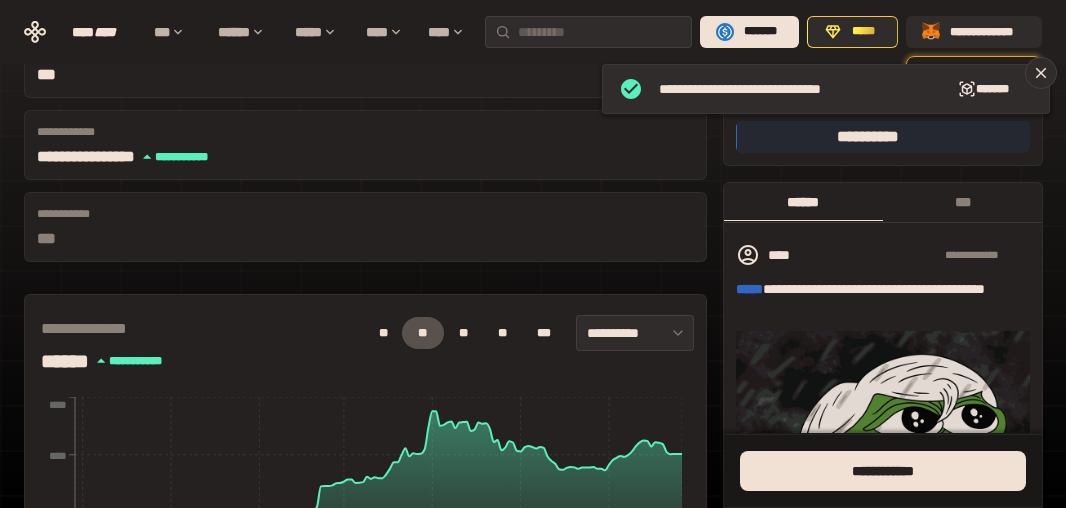 scroll, scrollTop: 0, scrollLeft: 0, axis: both 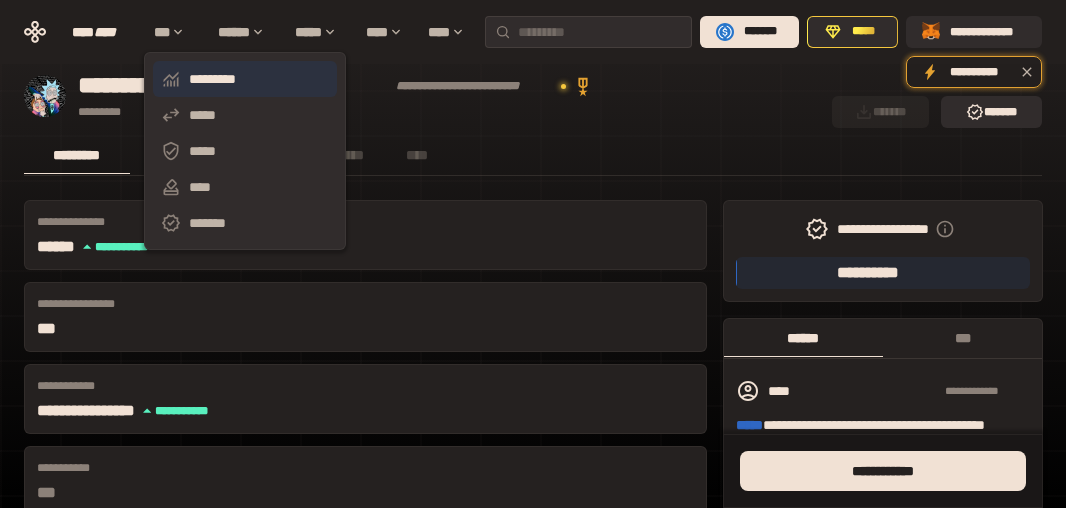 click on "*********" at bounding box center [245, 79] 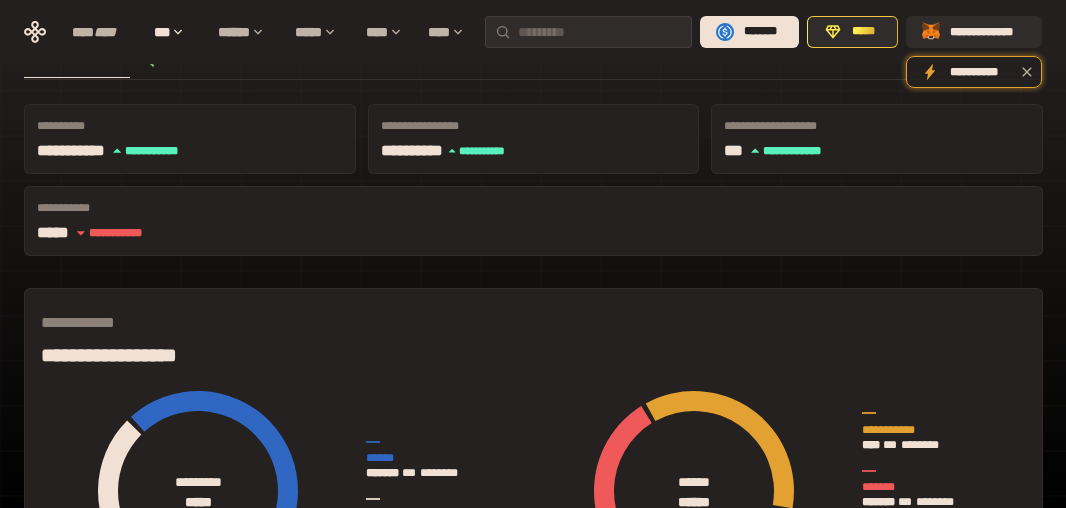 scroll, scrollTop: 0, scrollLeft: 0, axis: both 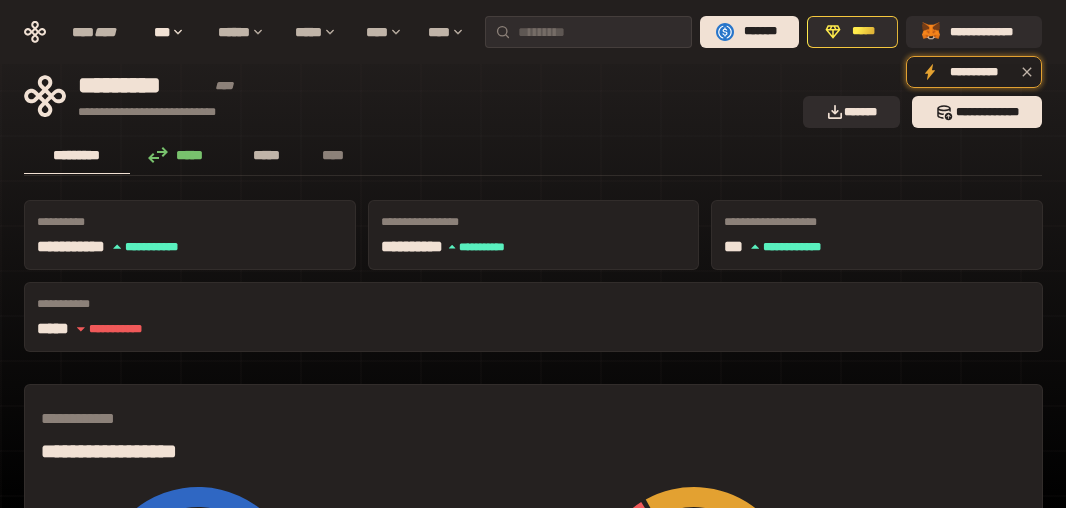 click on "*****" at bounding box center (267, 155) 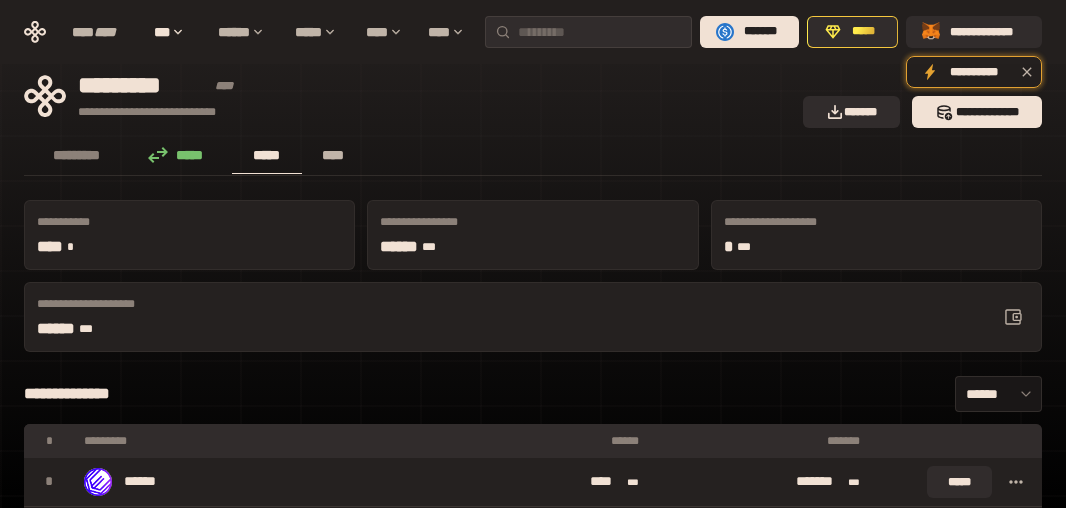 click on "****" at bounding box center [333, 155] 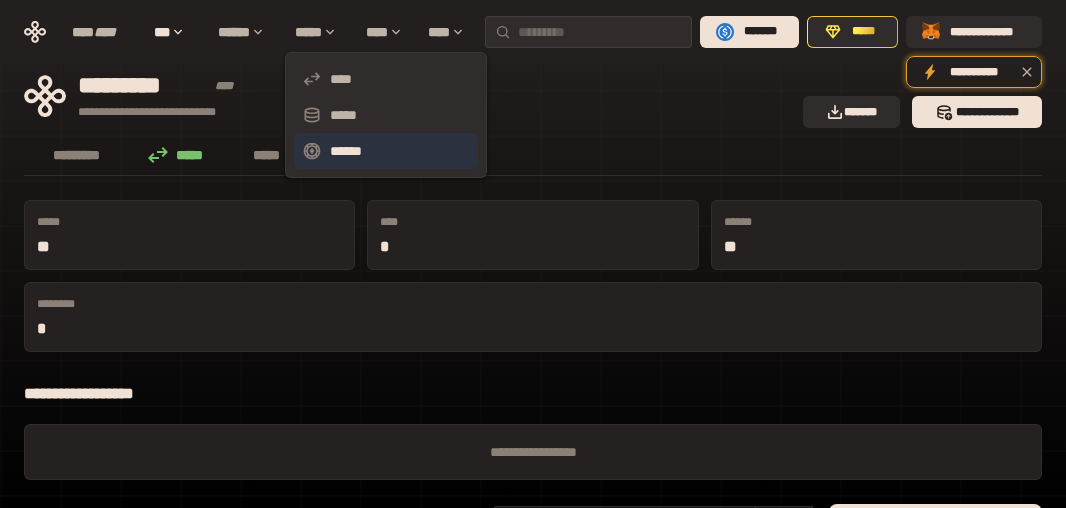 click 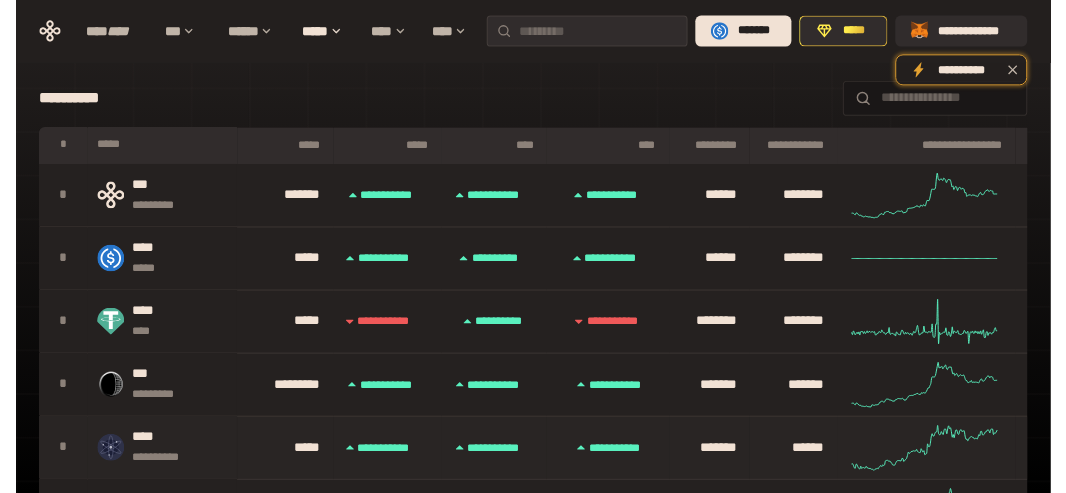 scroll, scrollTop: 0, scrollLeft: 0, axis: both 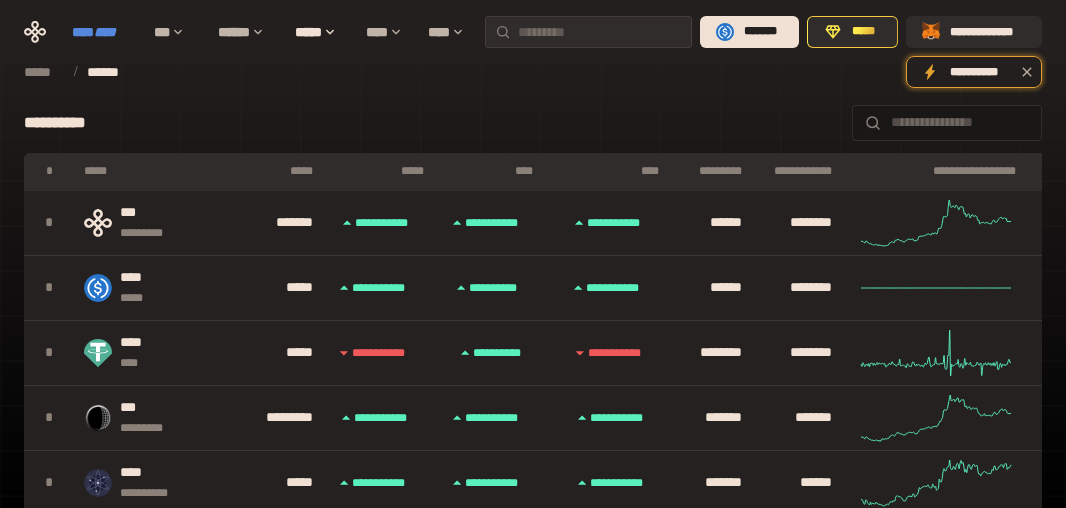 click on "****" at bounding box center [105, 32] 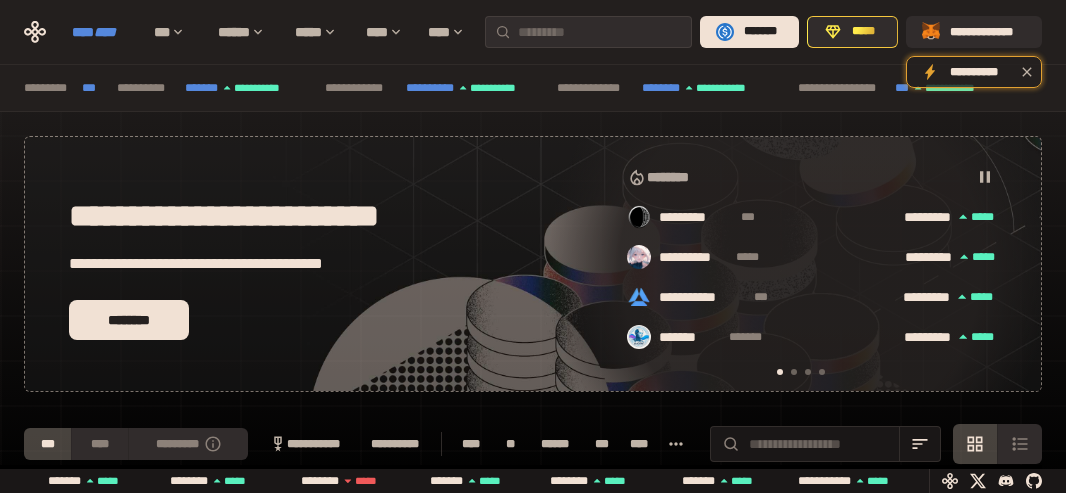 scroll, scrollTop: 0, scrollLeft: 16, axis: horizontal 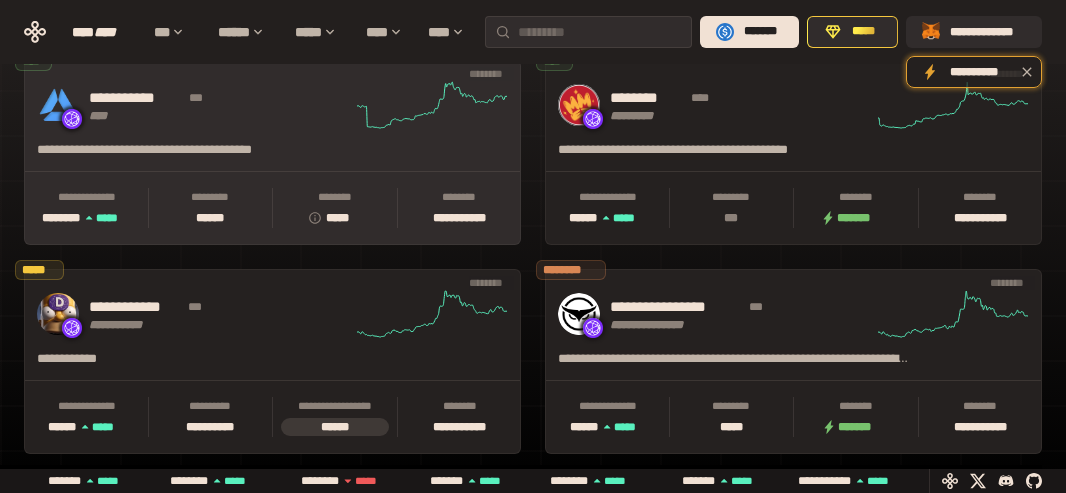 click on "[FIRST] [LAST] [PHONE] [NUMBER] [STREET] [CITY] [STATE] [POSTAL_CODE] [COUNTRY] [ADDRESS]" at bounding box center (272, 416) 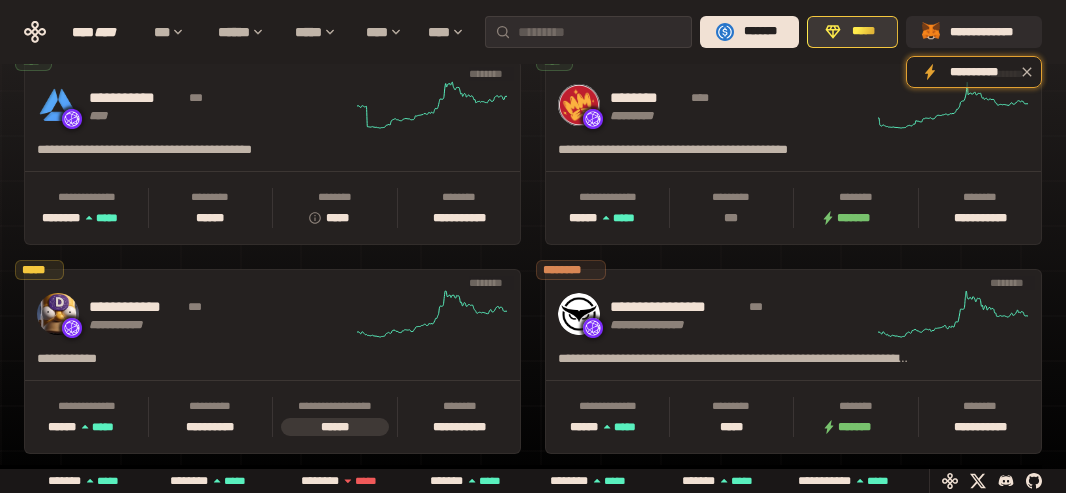 click on "*****" at bounding box center (852, 32) 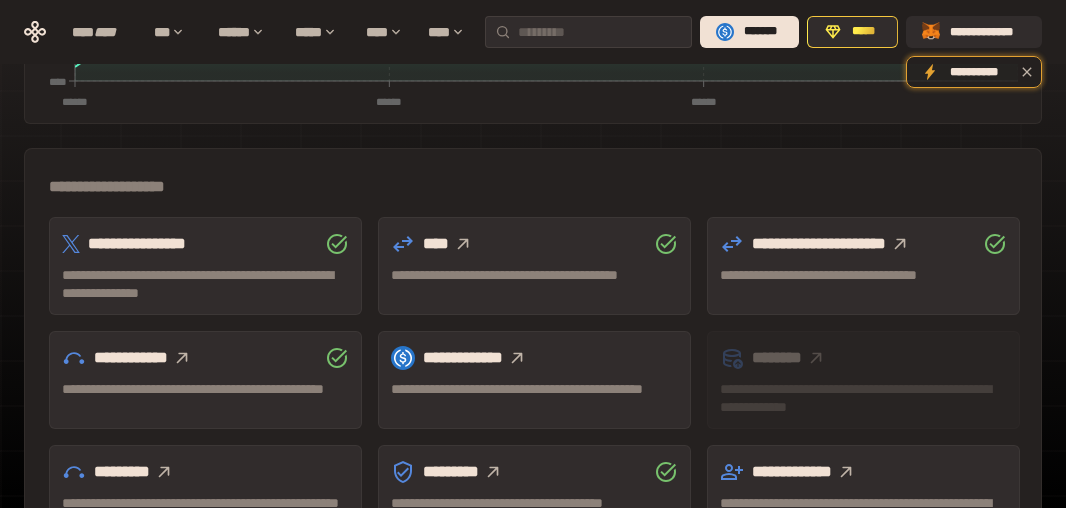 scroll, scrollTop: 599, scrollLeft: 0, axis: vertical 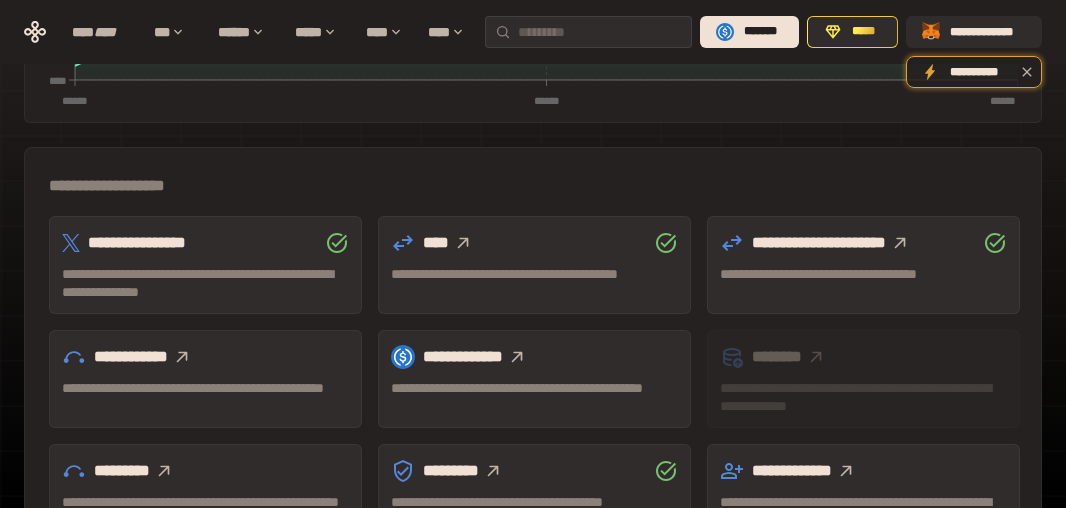 click 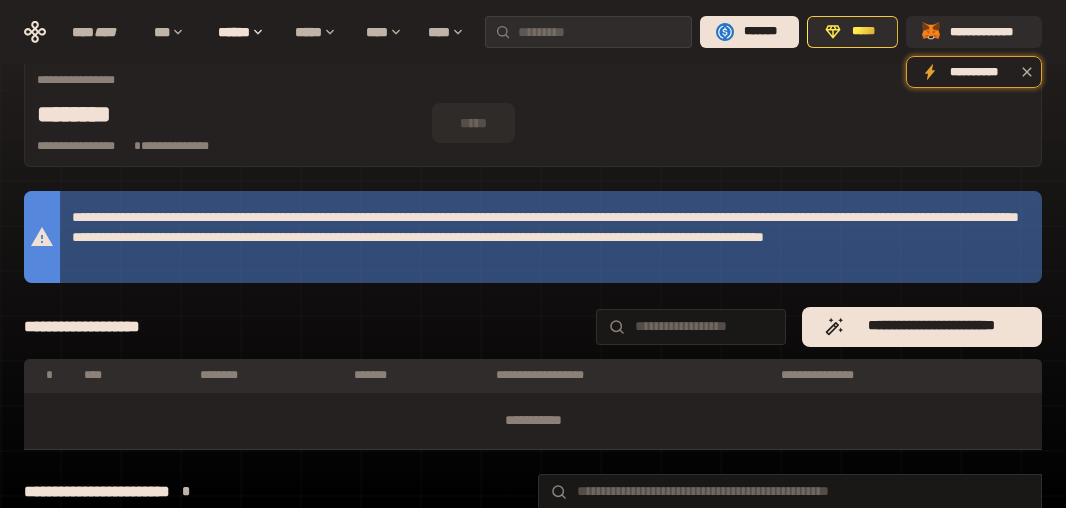 scroll, scrollTop: 149, scrollLeft: 0, axis: vertical 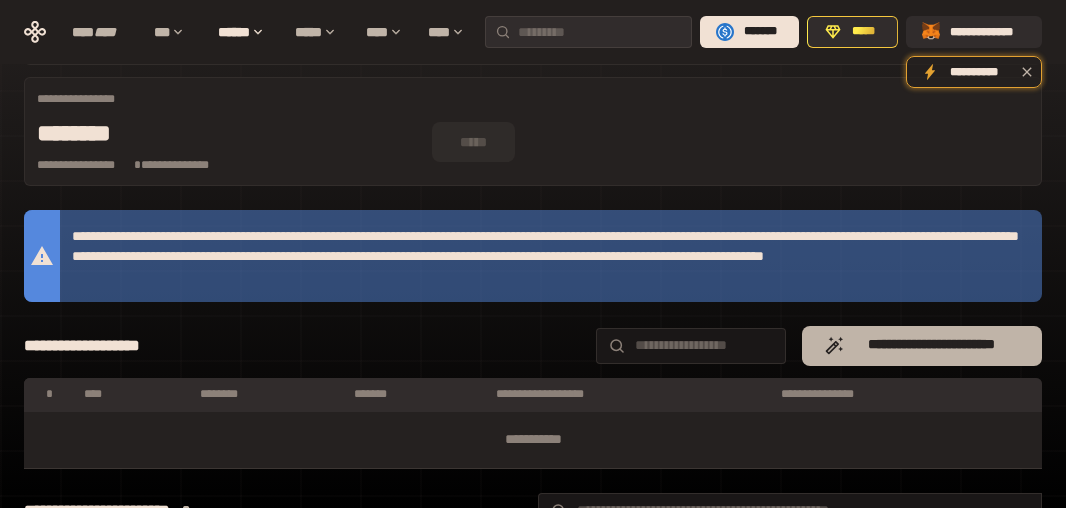 click on "**********" at bounding box center (922, 346) 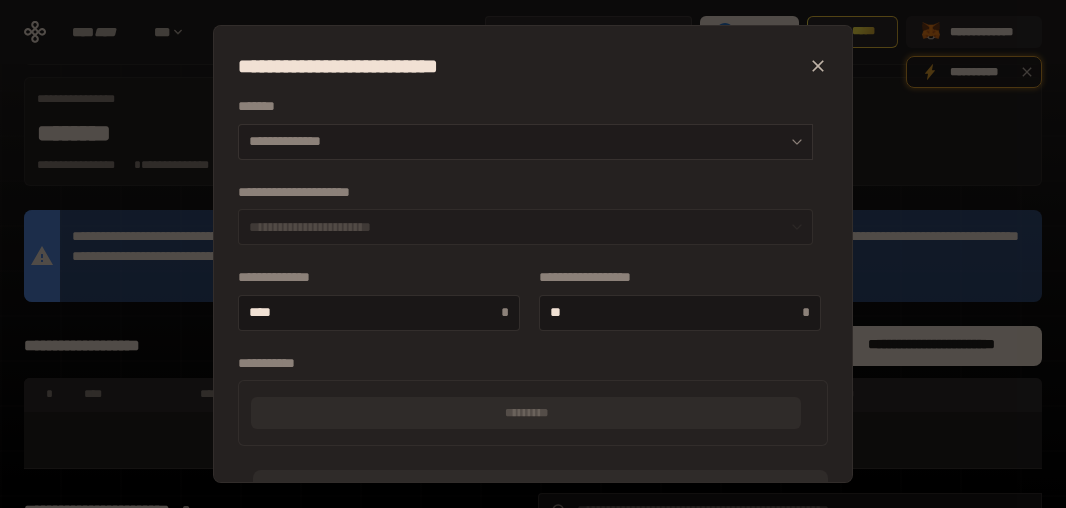 click on "**********" at bounding box center [525, 142] 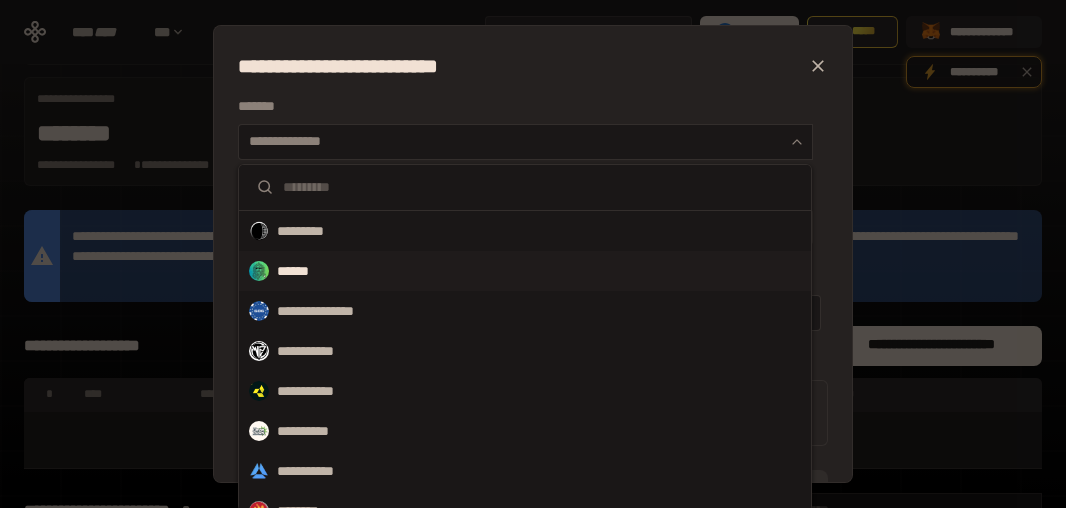 click on "******" at bounding box center [304, 271] 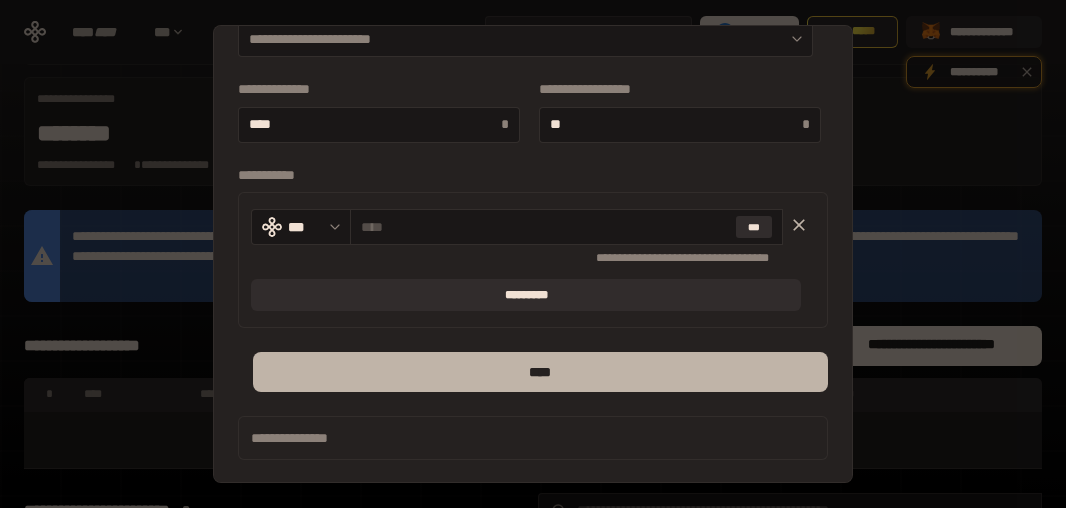 scroll, scrollTop: 0, scrollLeft: 0, axis: both 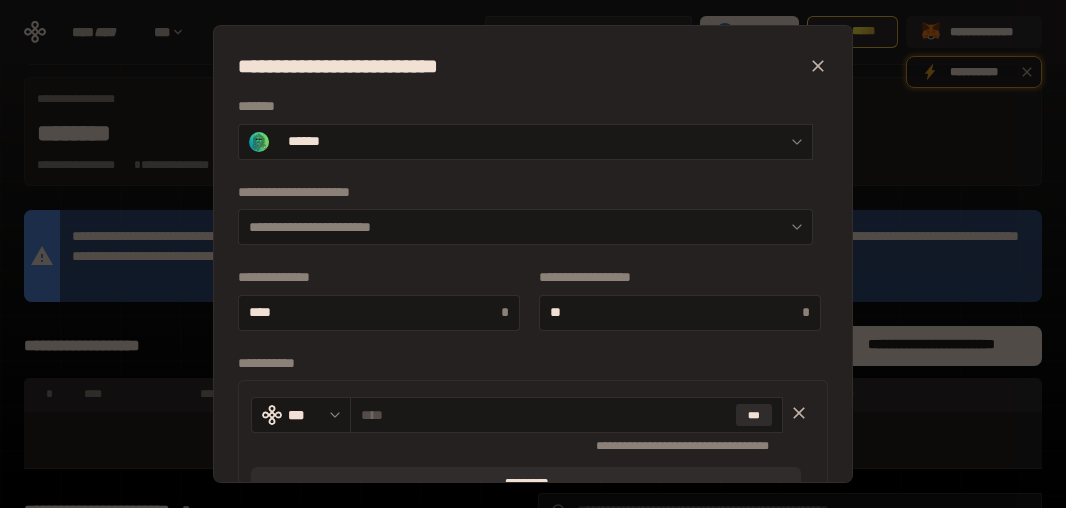 click 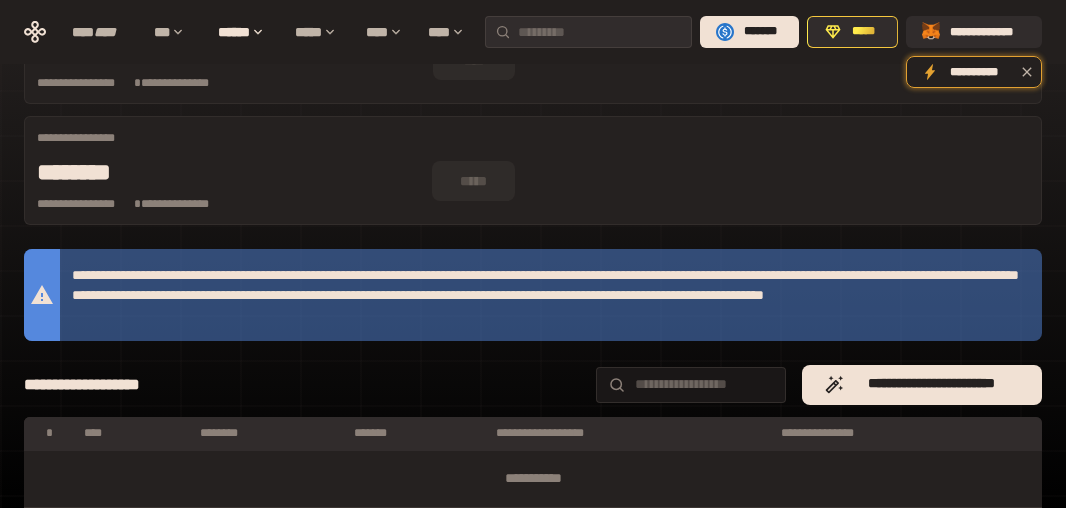 scroll, scrollTop: 0, scrollLeft: 0, axis: both 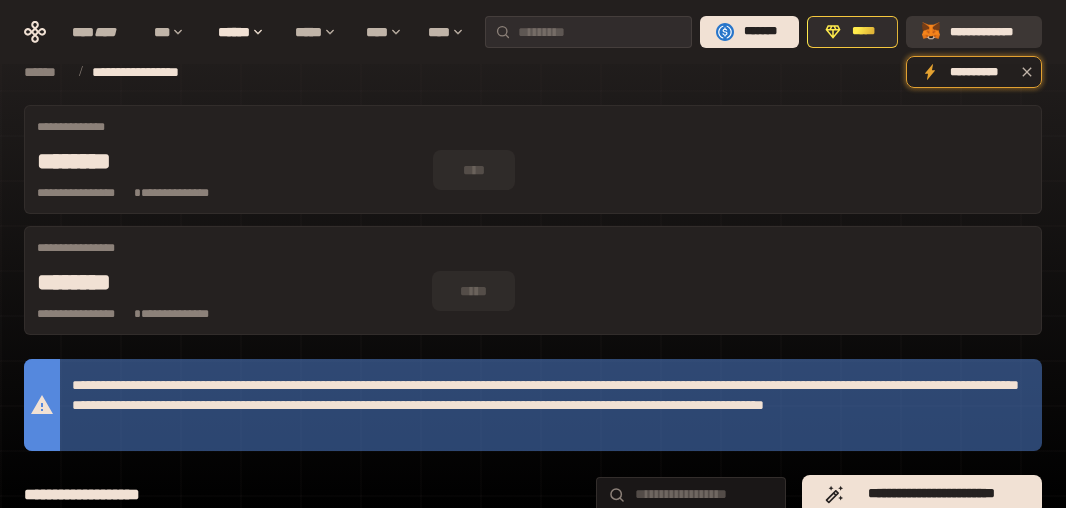 click 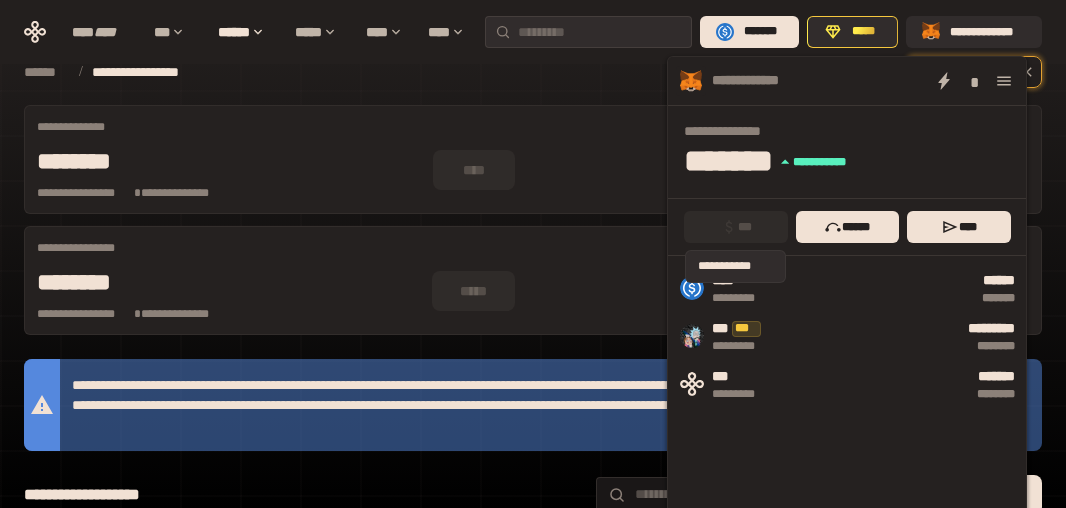 click on "***" at bounding box center [736, 227] 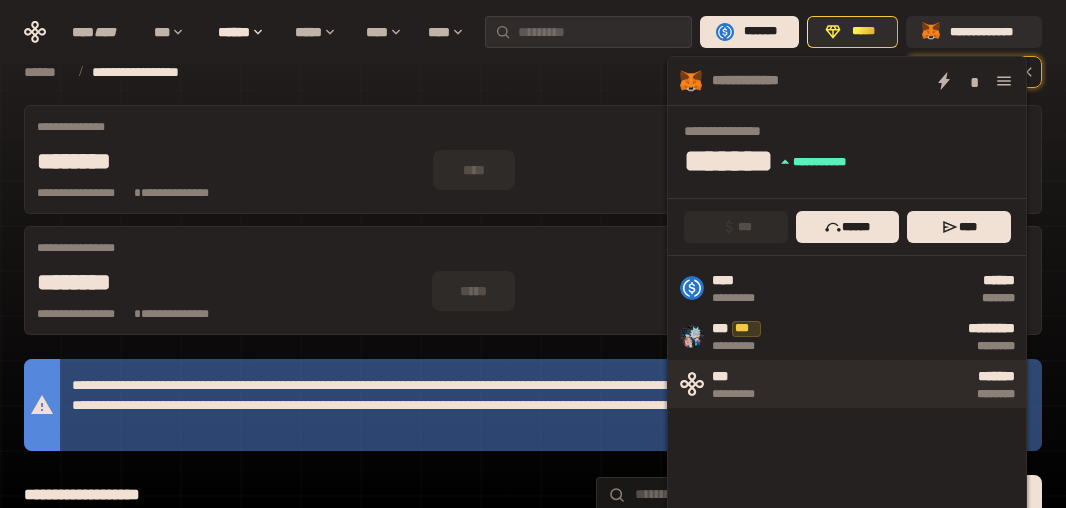 scroll, scrollTop: 5, scrollLeft: 0, axis: vertical 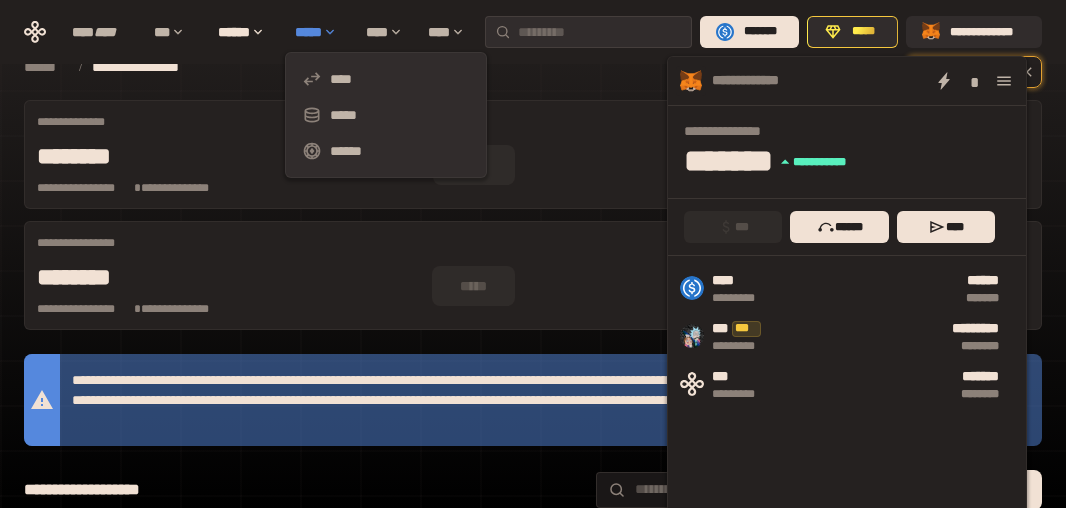 click on "*****" at bounding box center [320, 32] 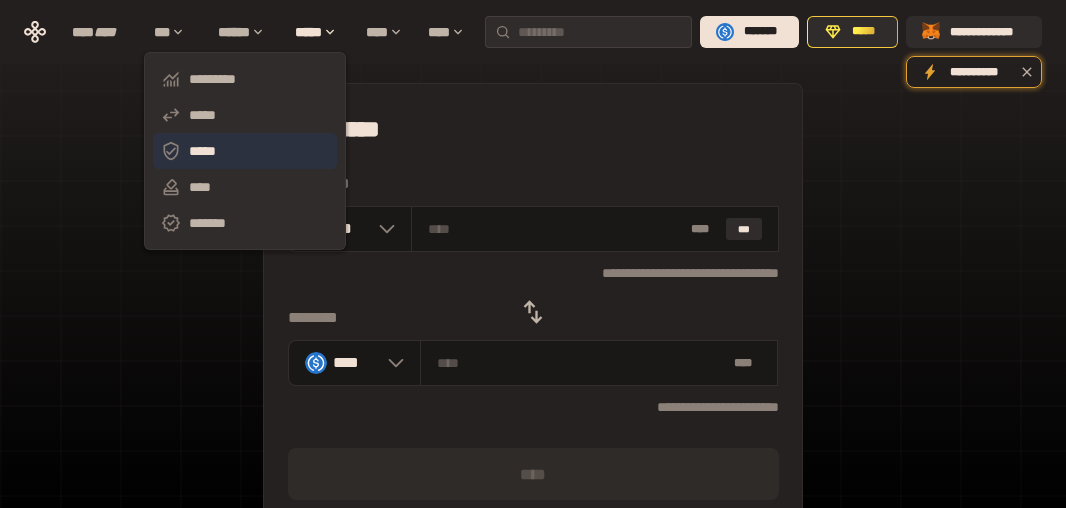 click on "*****" at bounding box center [245, 151] 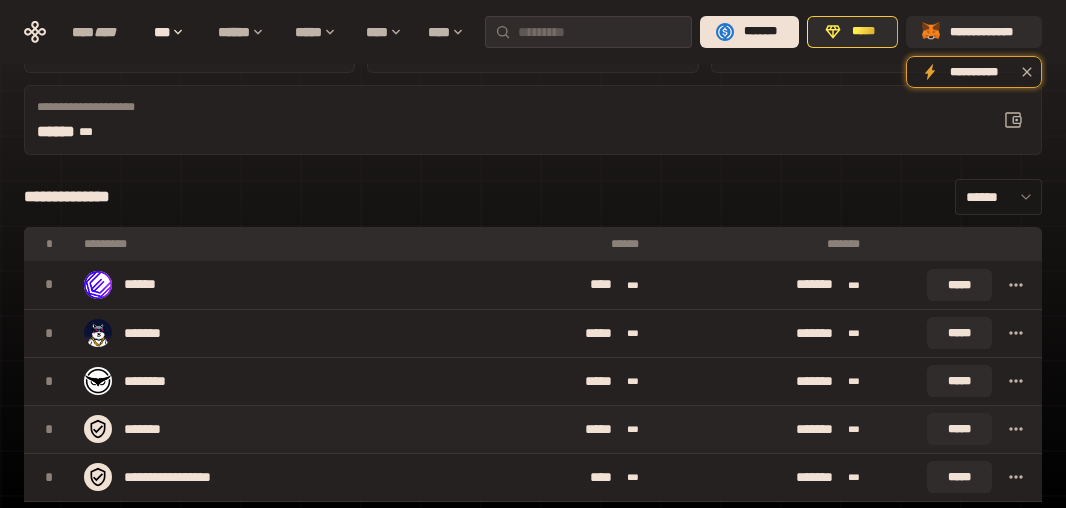 scroll, scrollTop: 216, scrollLeft: 0, axis: vertical 